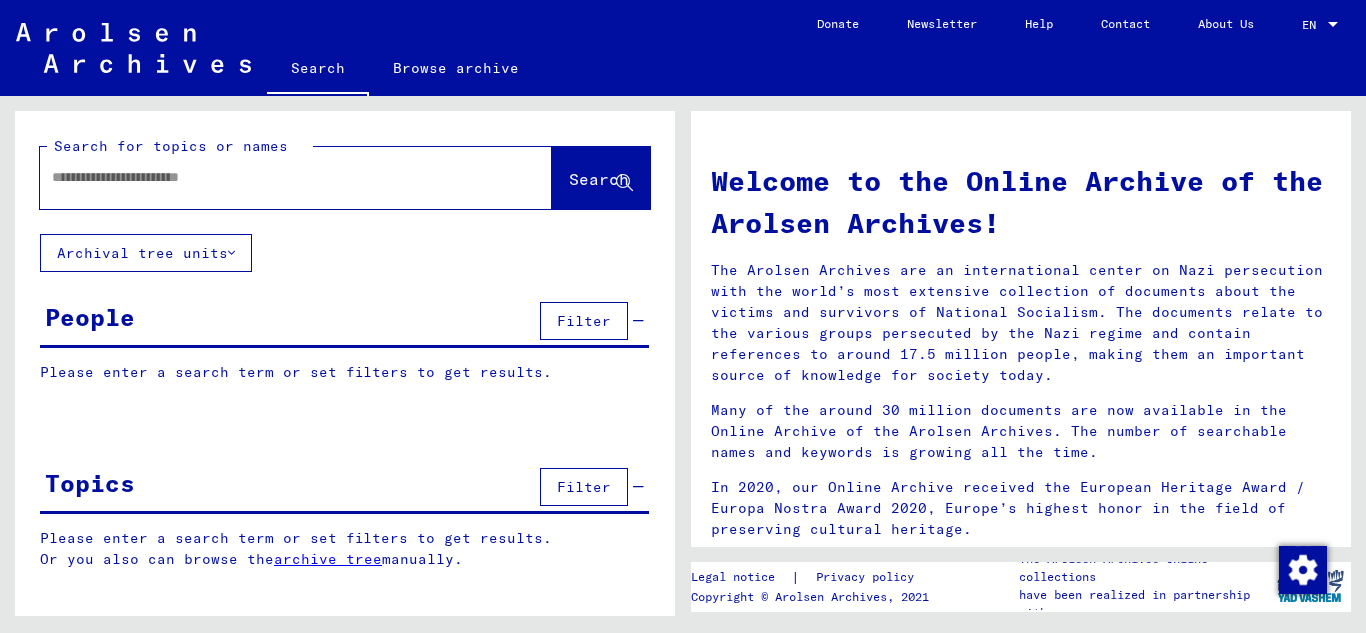 scroll, scrollTop: 0, scrollLeft: 0, axis: both 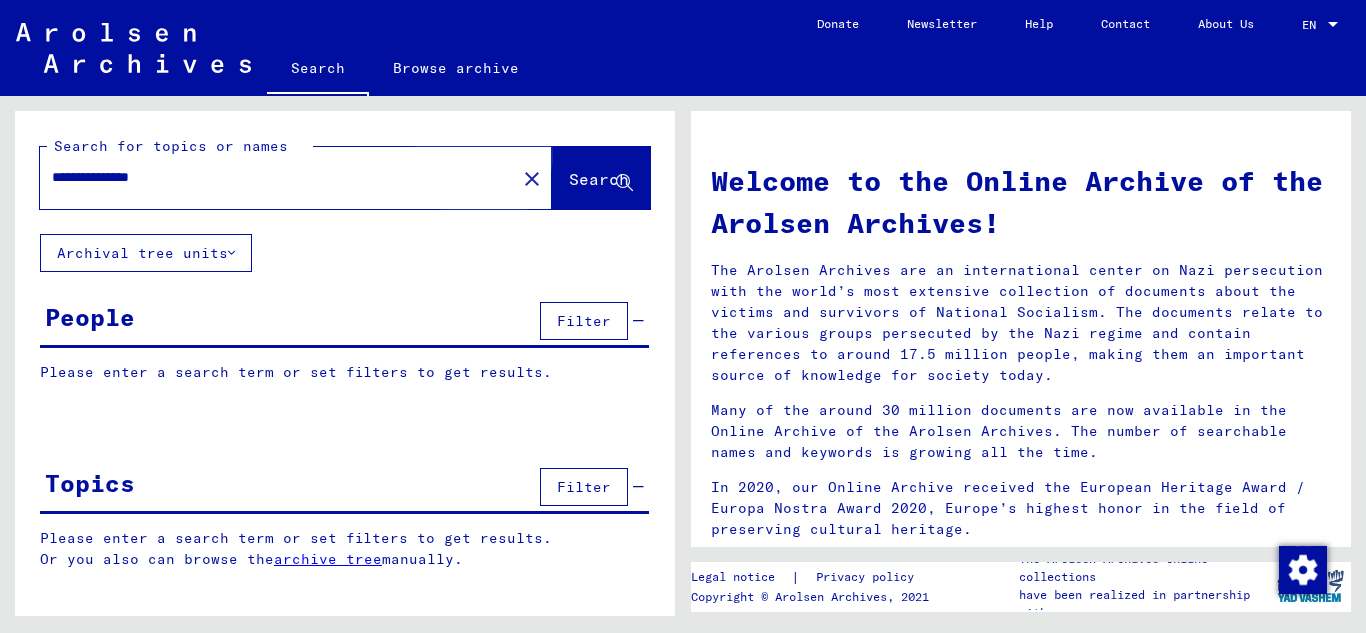 click on "Search" at bounding box center (599, 179) 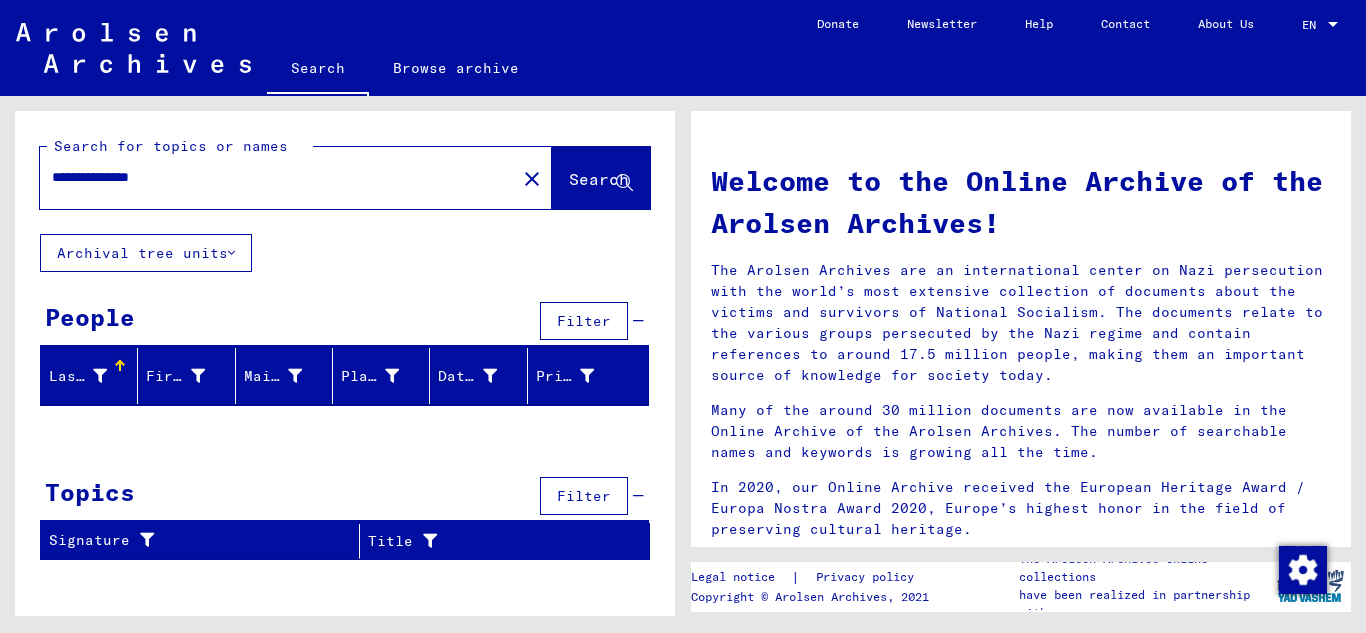 click on "**********" at bounding box center (272, 177) 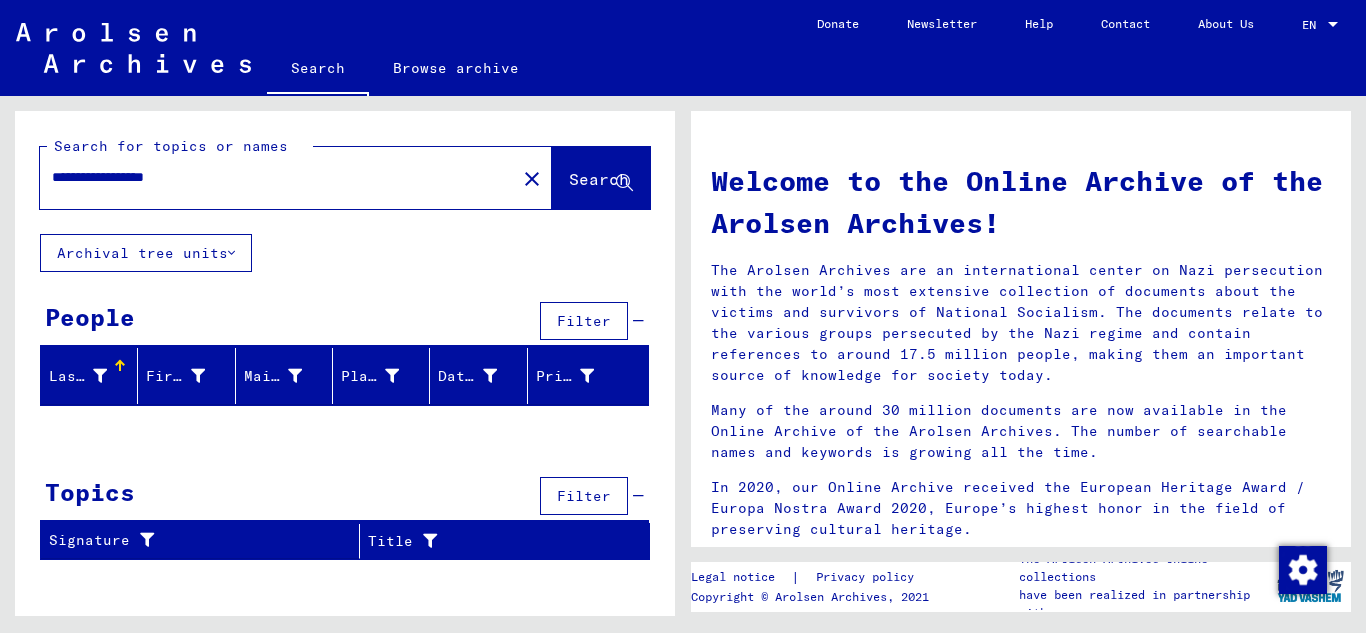 type on "**********" 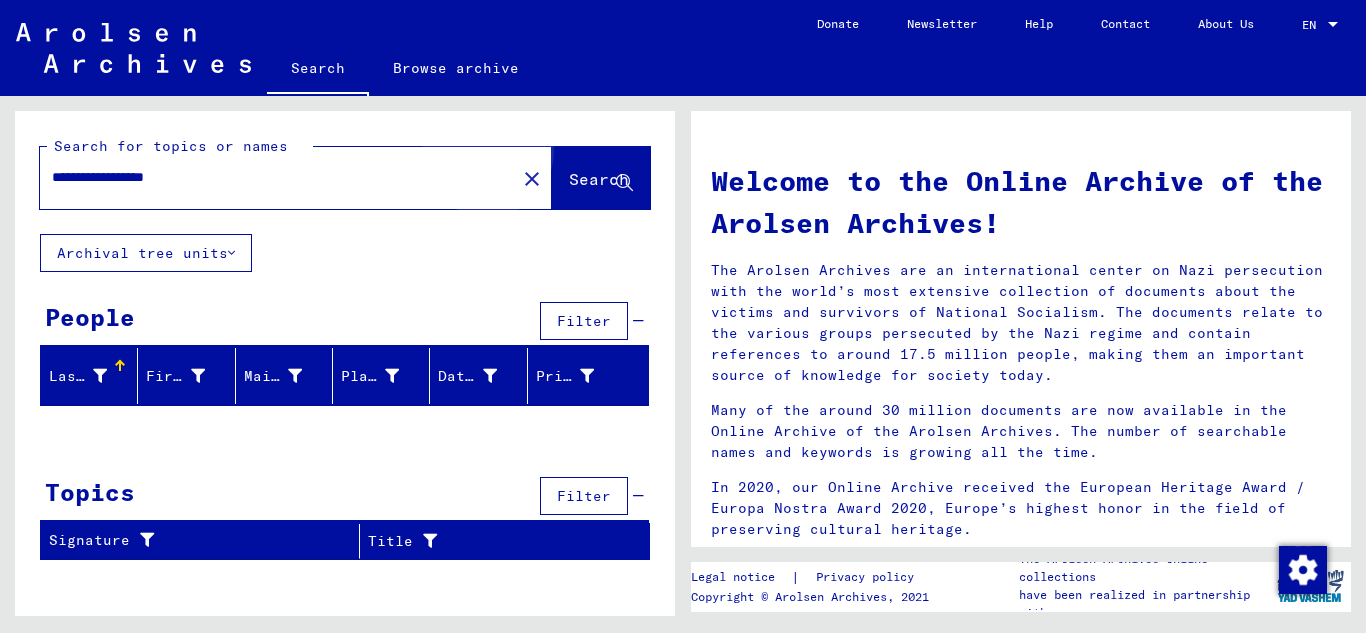click on "Search" at bounding box center (599, 179) 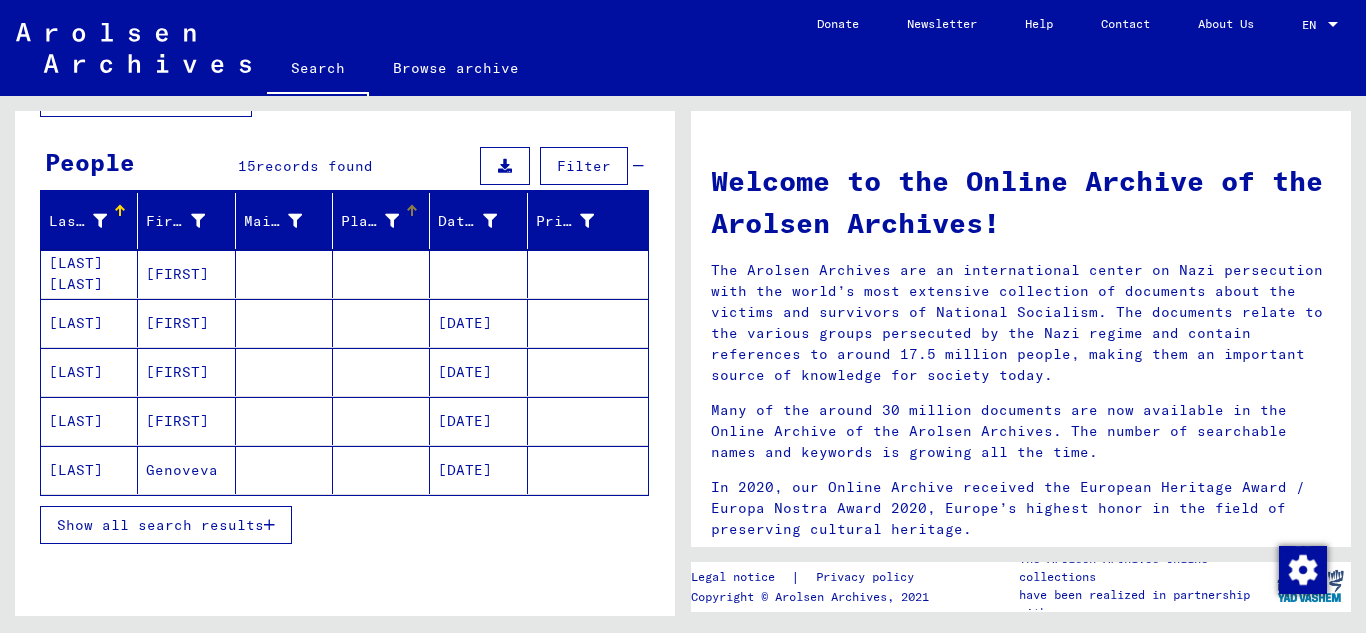 scroll, scrollTop: 156, scrollLeft: 0, axis: vertical 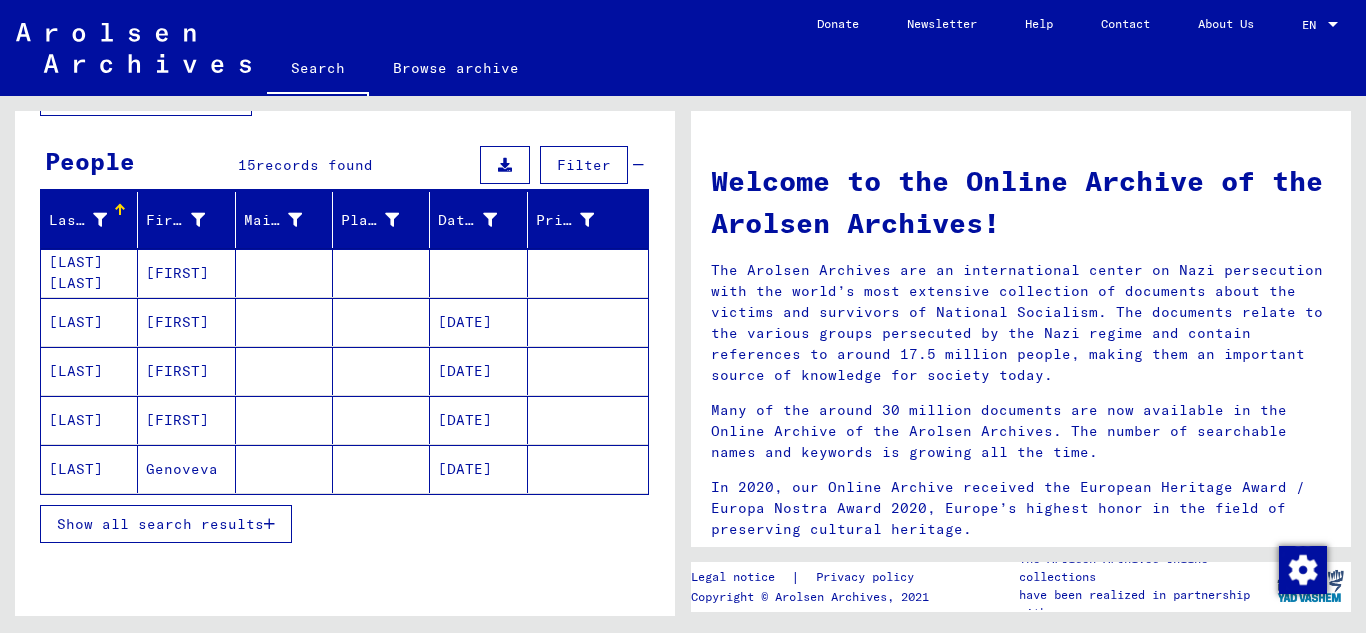 click on "[LAST] [LAST]" at bounding box center [89, 273] 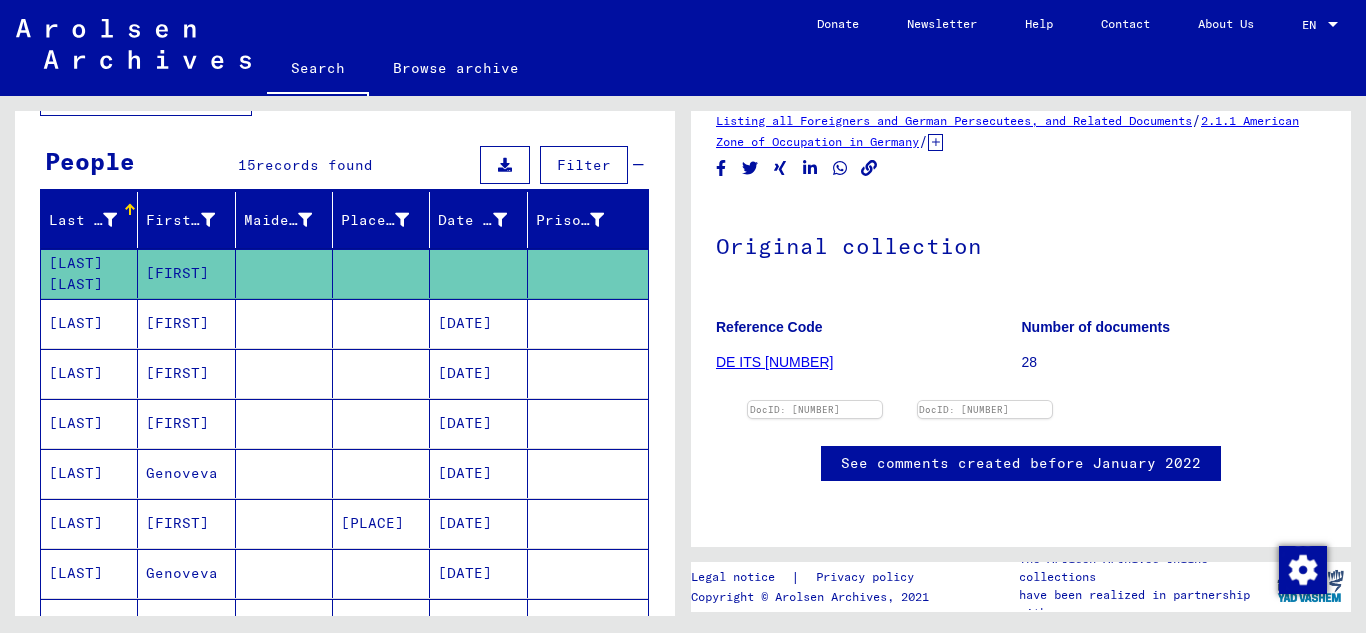 scroll, scrollTop: 288, scrollLeft: 0, axis: vertical 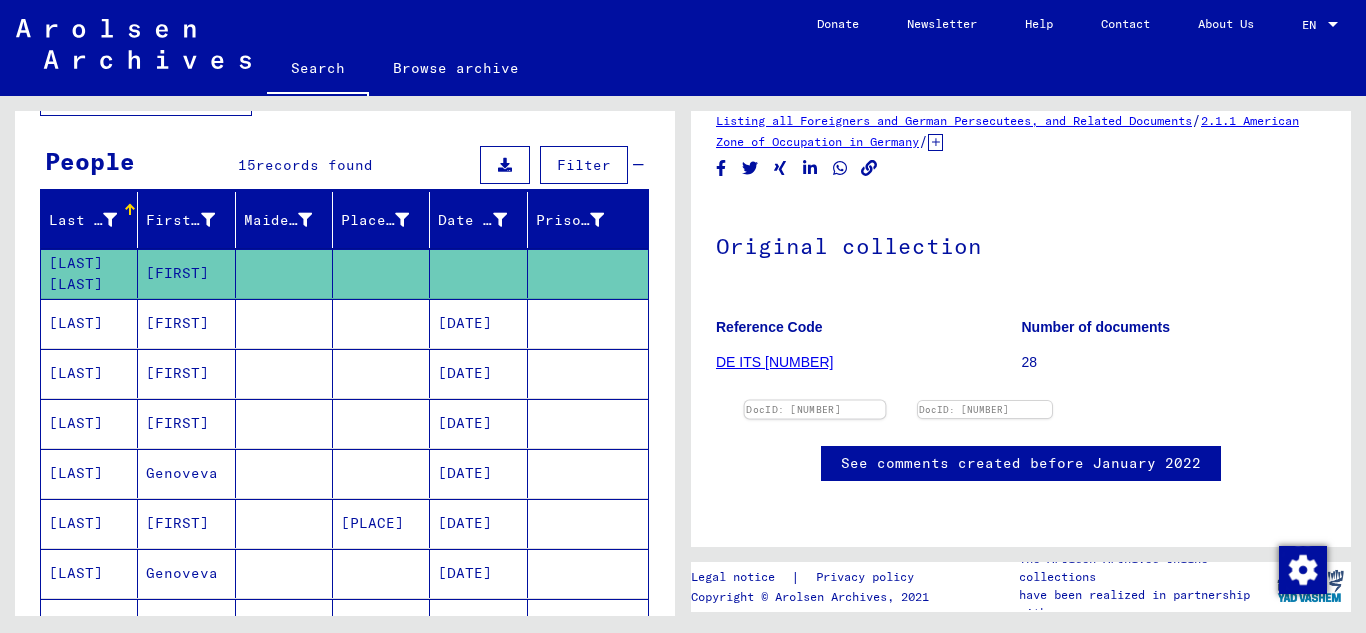 click at bounding box center (815, 401) 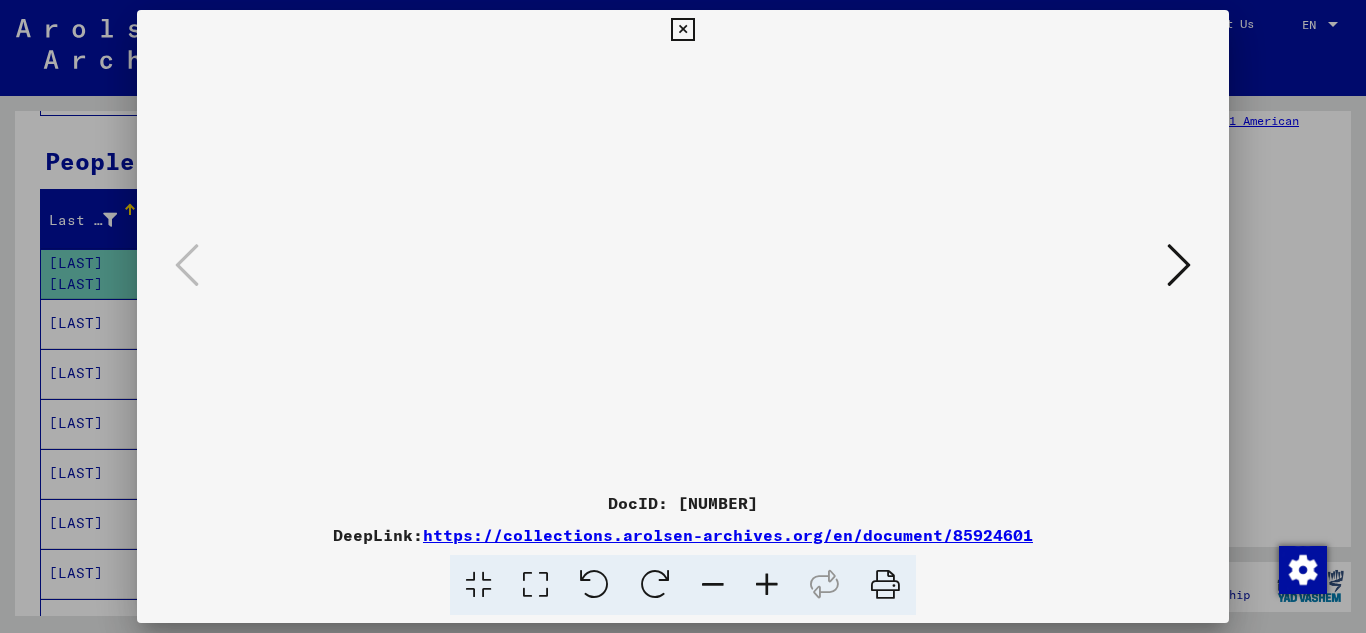 click at bounding box center [683, 266] 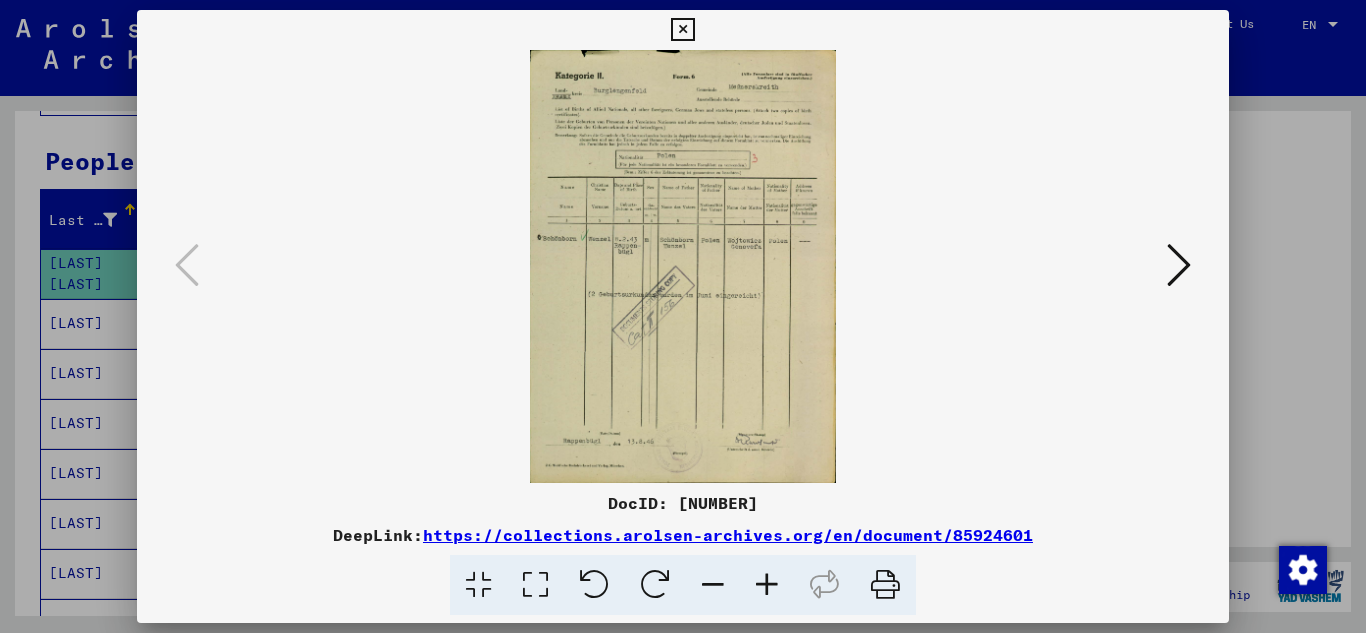 click at bounding box center [767, 585] 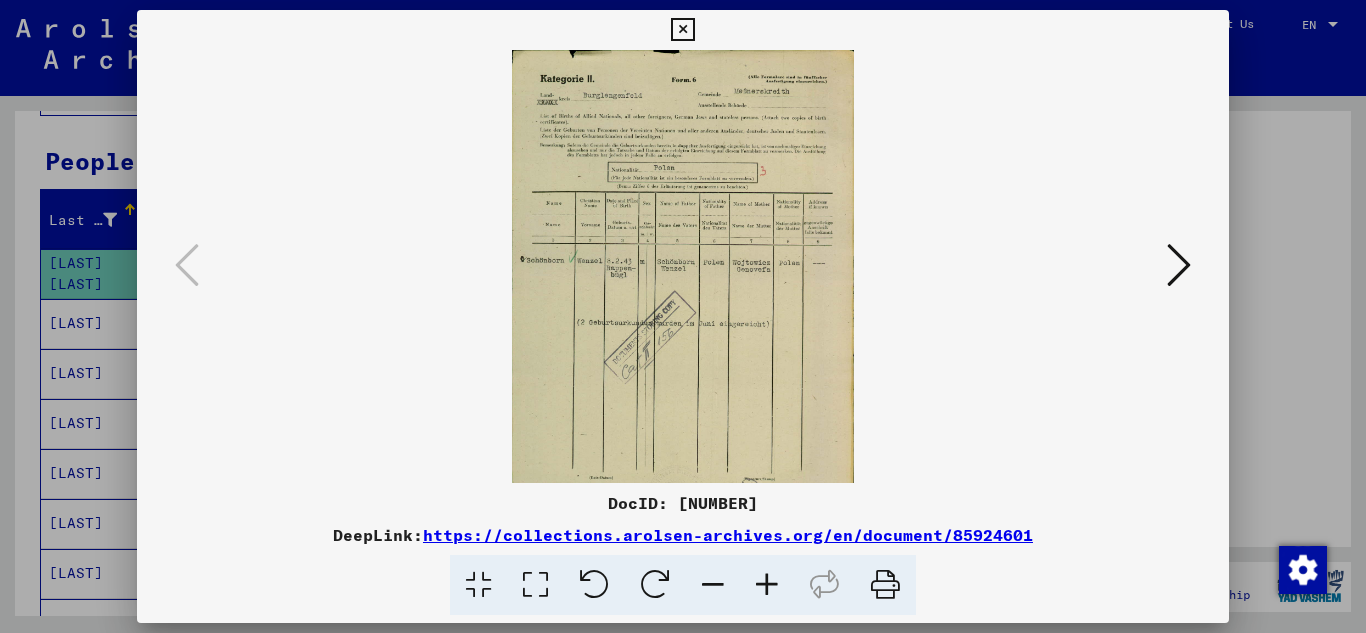 click at bounding box center [767, 585] 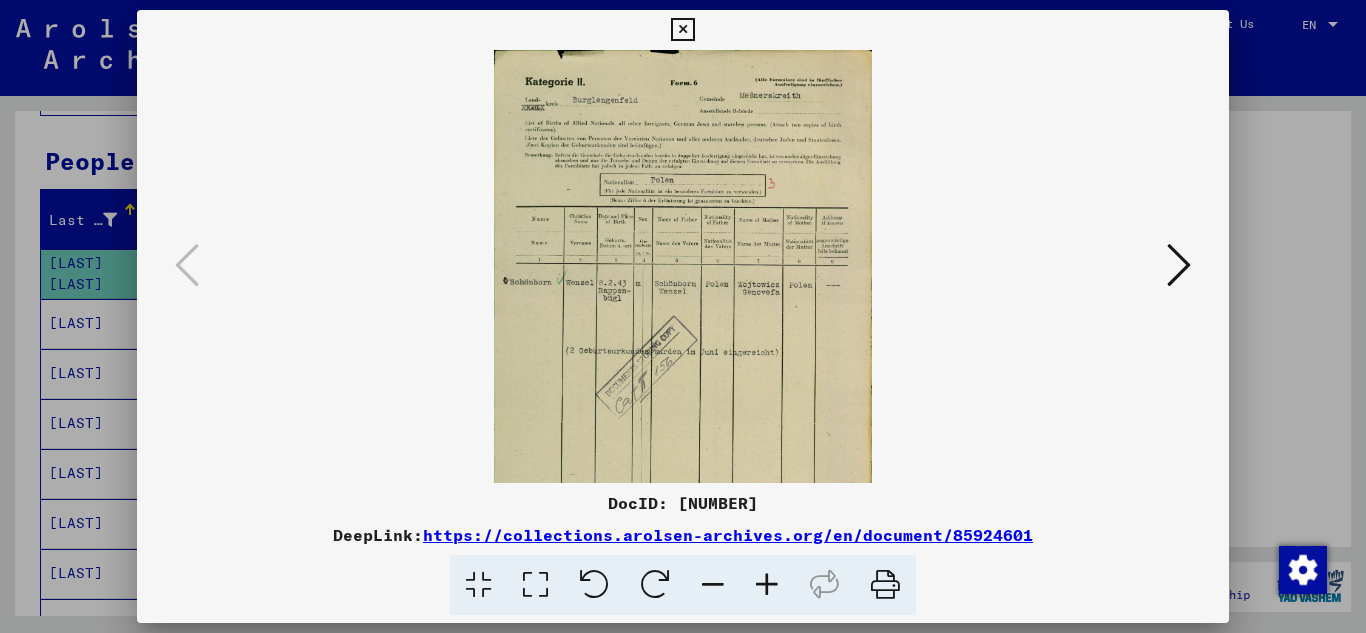 click at bounding box center [767, 585] 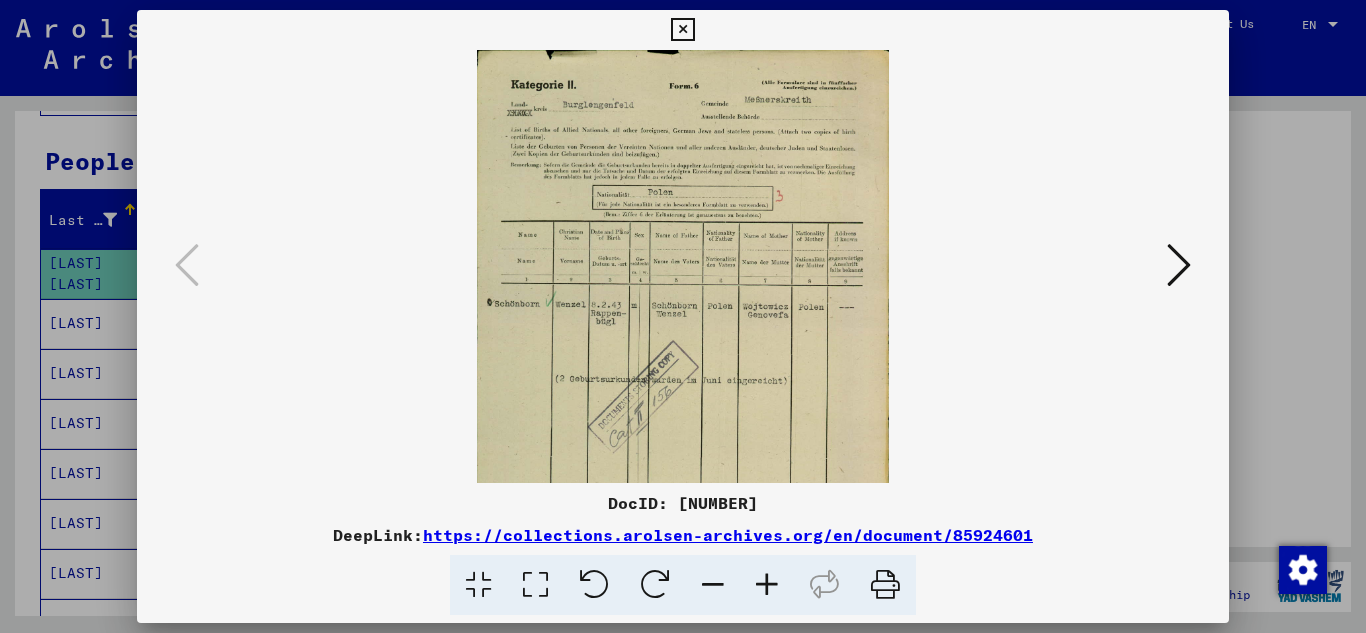 click at bounding box center (767, 585) 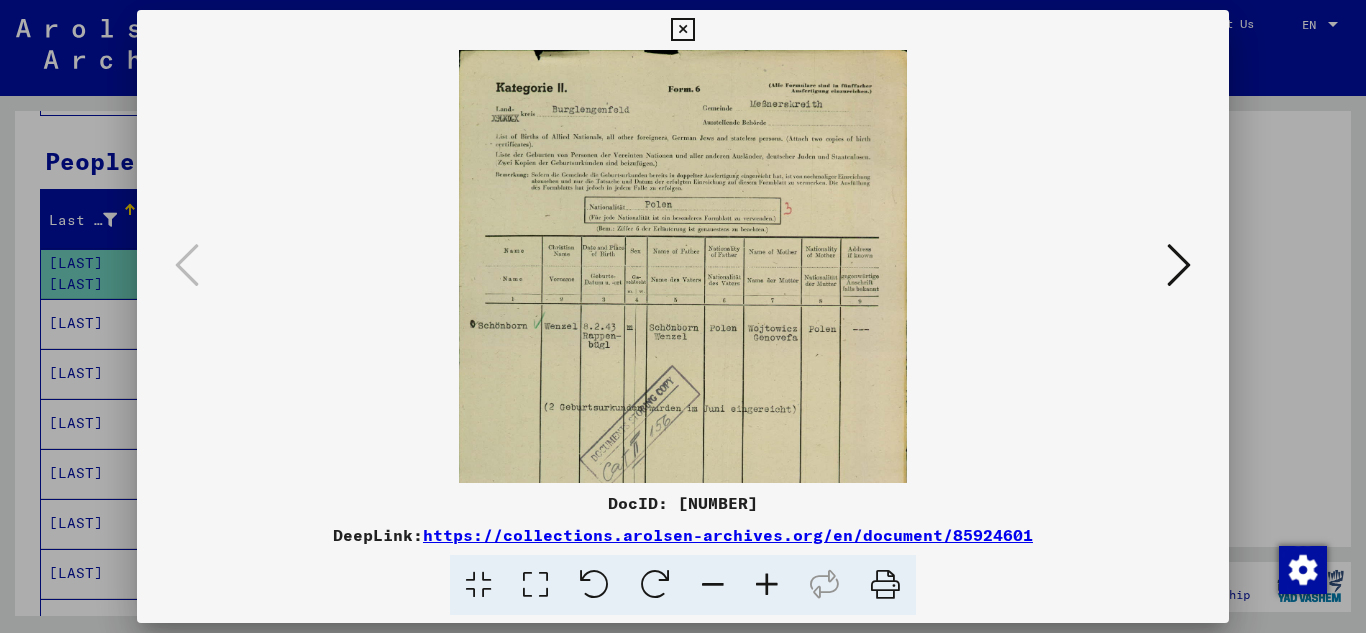 click at bounding box center (767, 585) 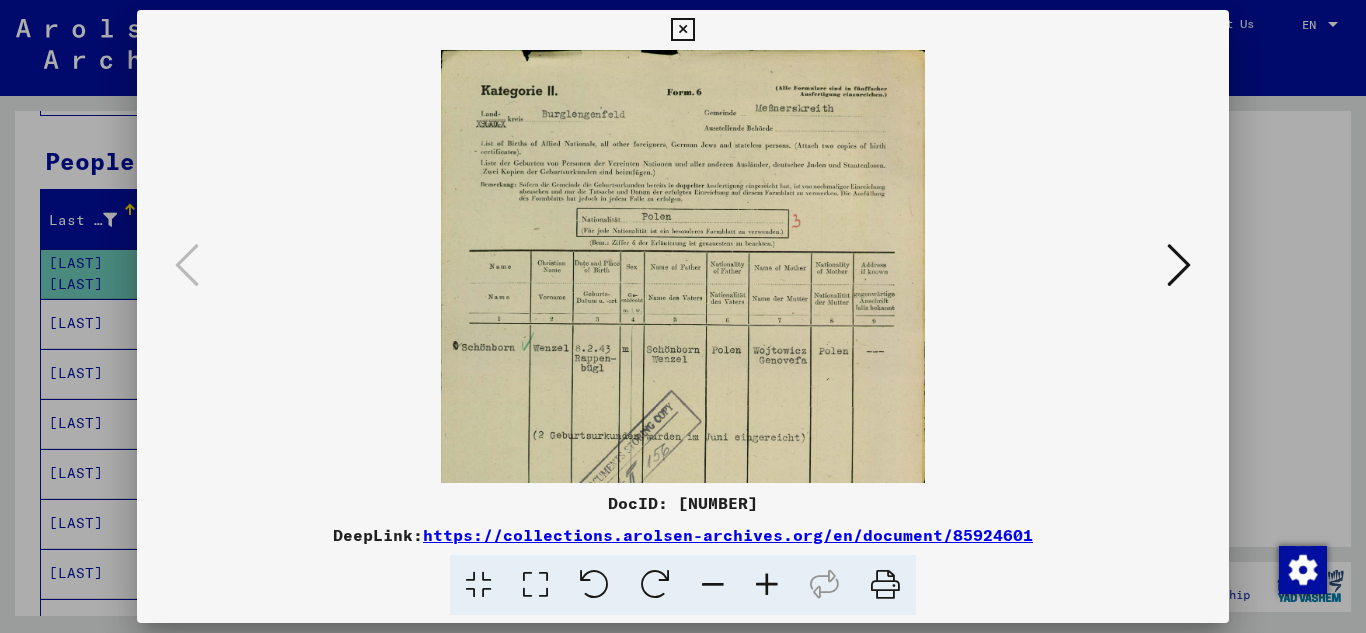 click at bounding box center (767, 585) 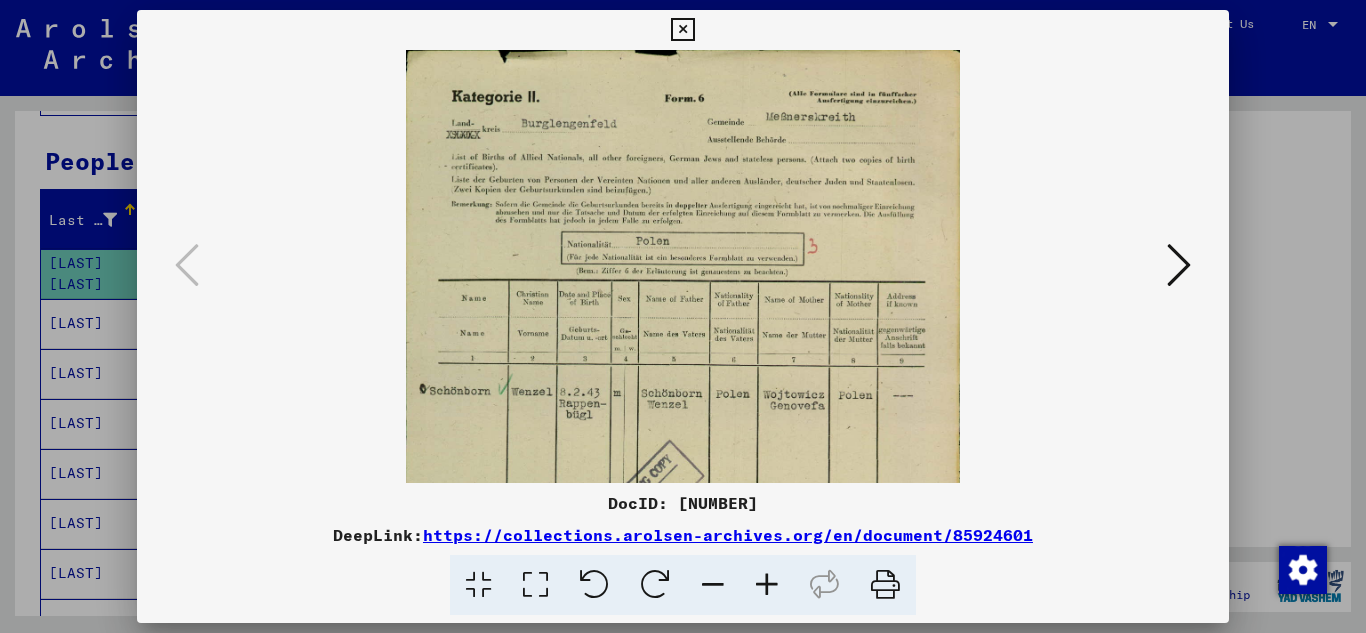 click at bounding box center [767, 585] 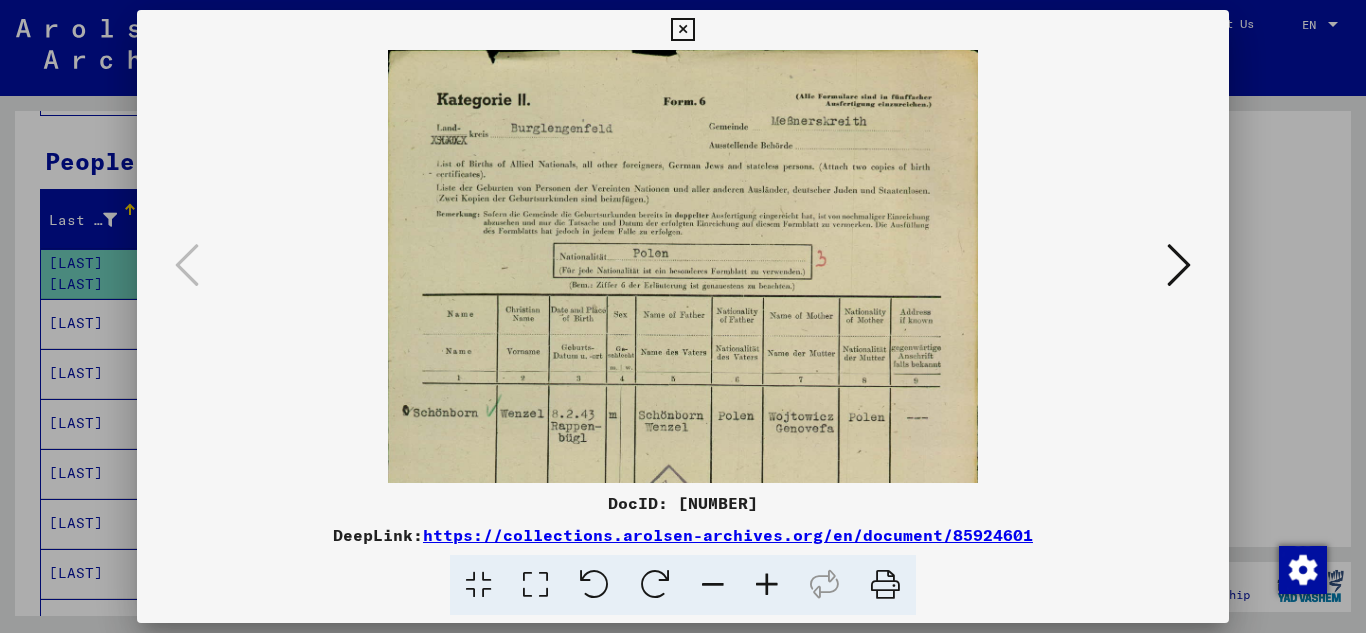 click at bounding box center (767, 585) 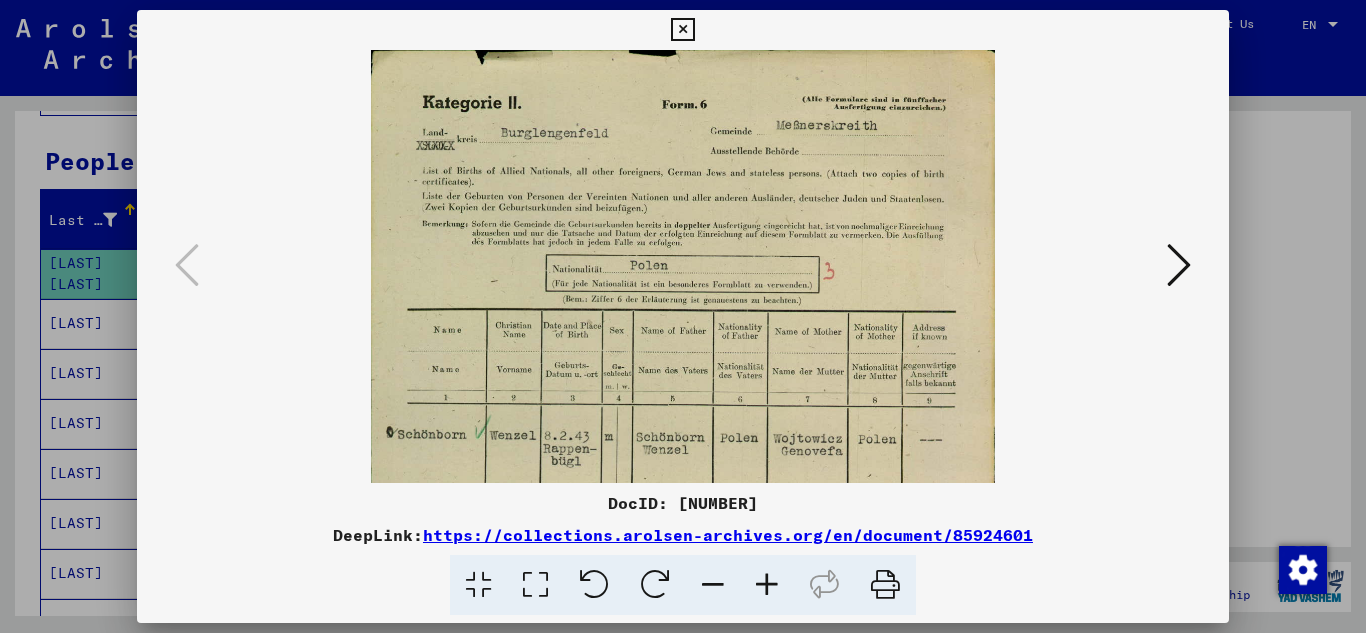 click at bounding box center (767, 585) 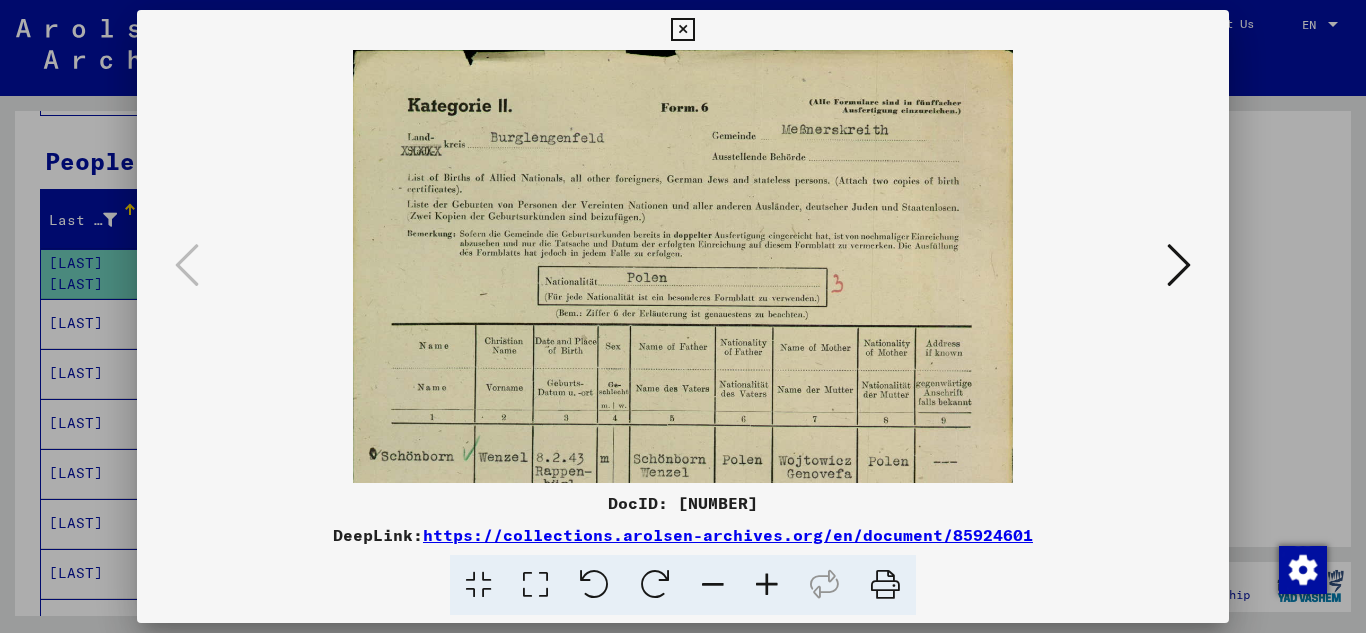 click at bounding box center (767, 585) 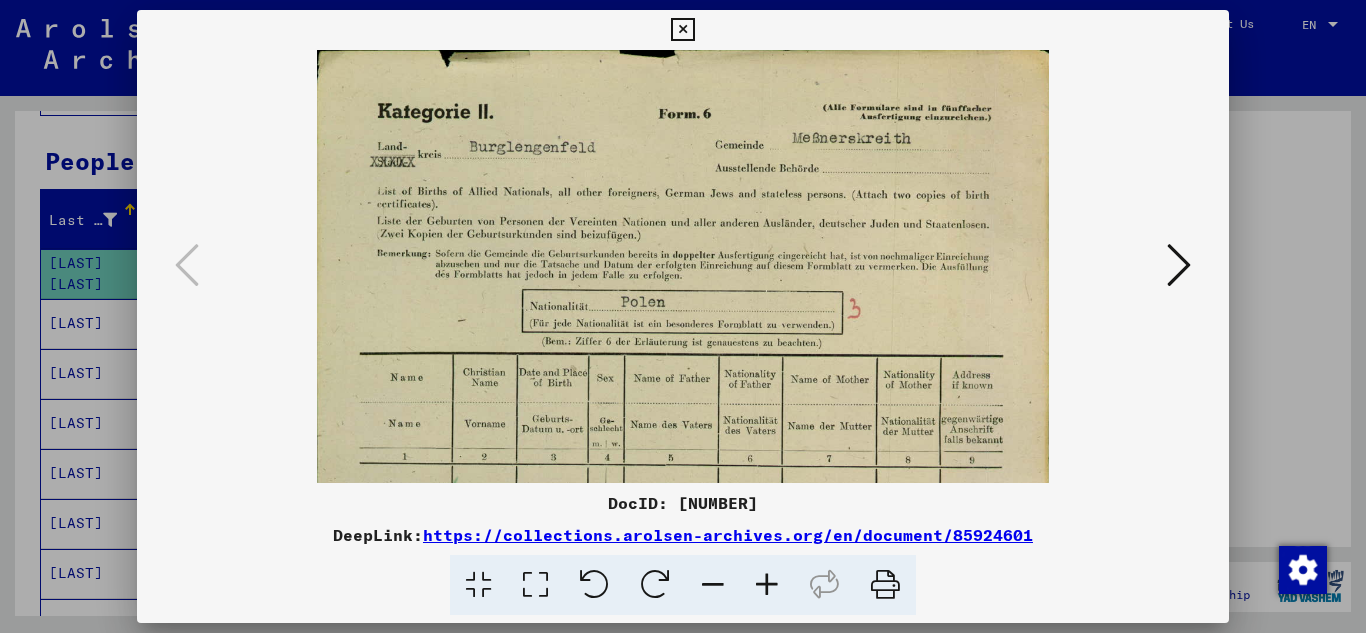 click at bounding box center [767, 585] 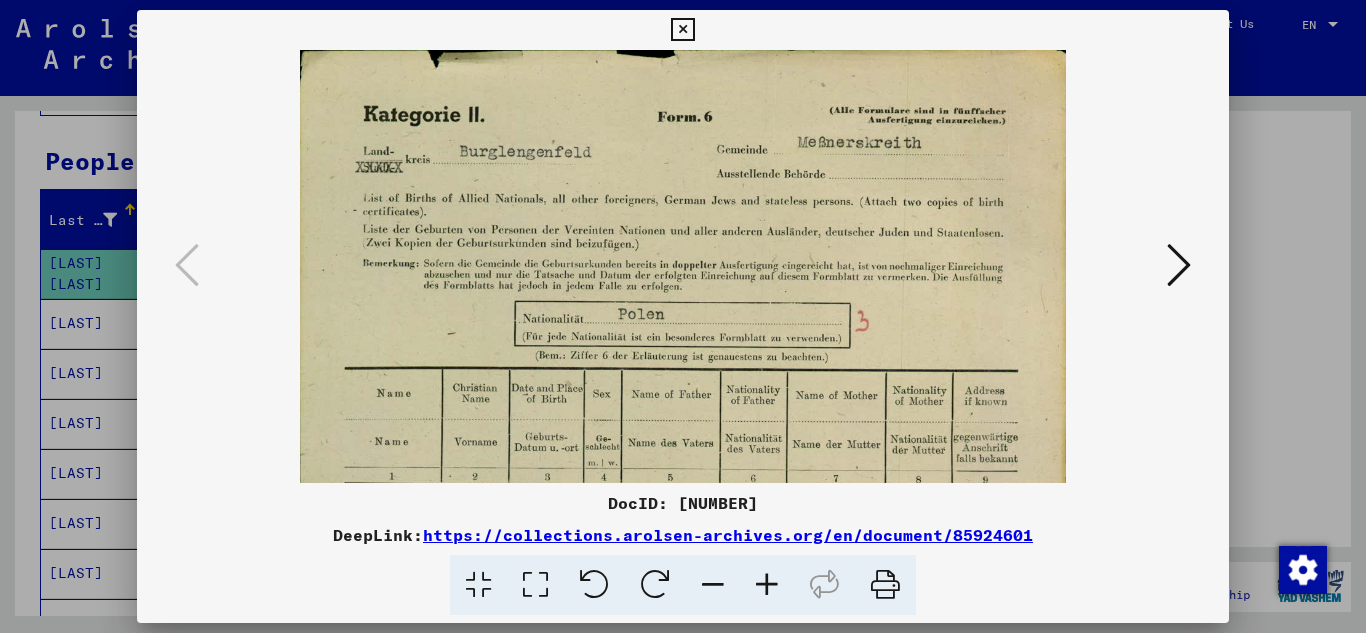 click at bounding box center [767, 585] 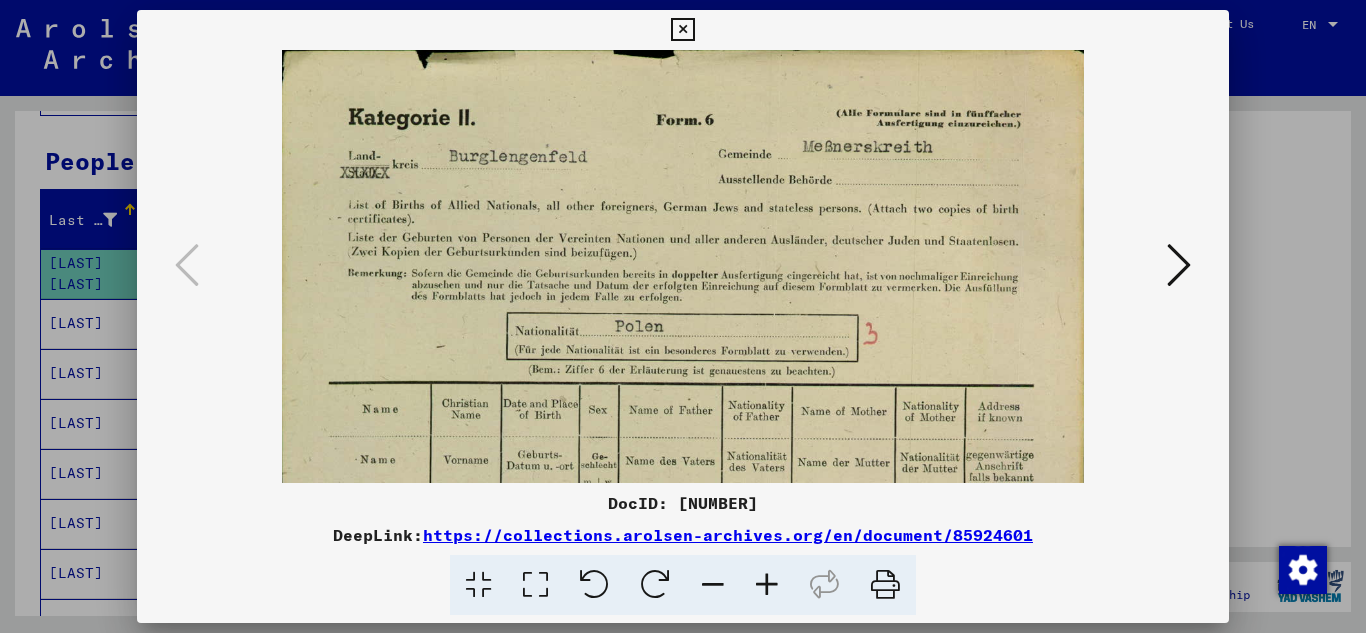 click at bounding box center [767, 585] 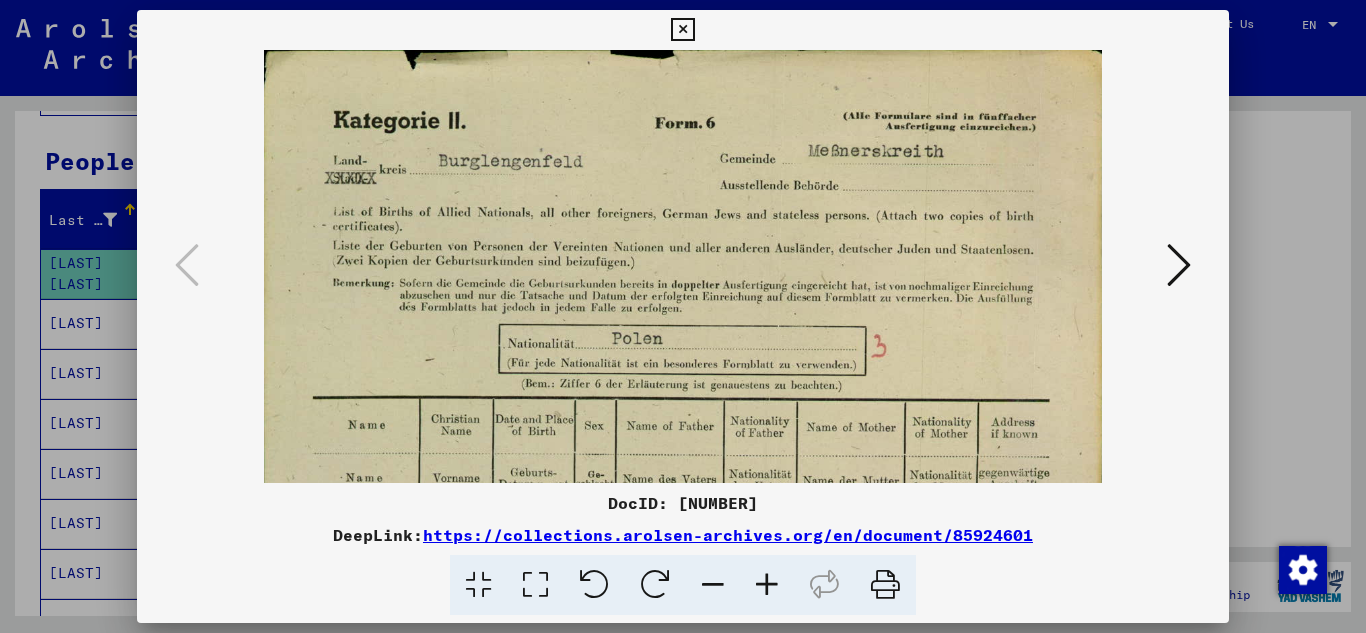 click at bounding box center [767, 585] 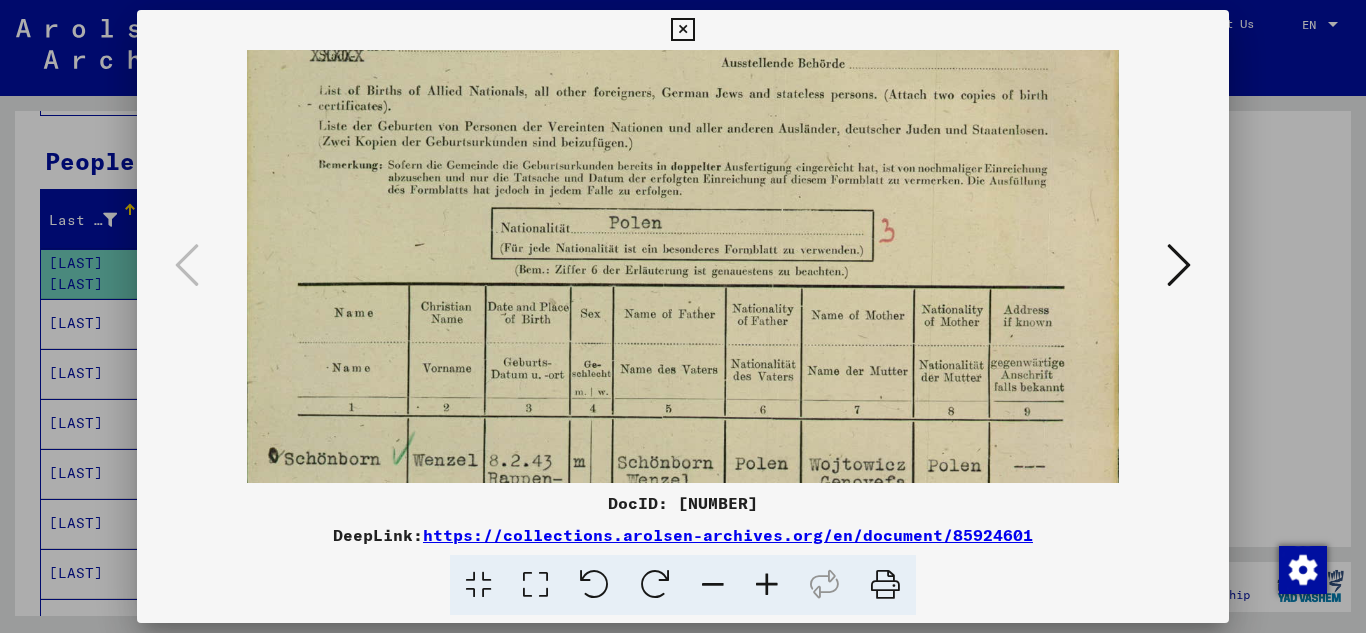 drag, startPoint x: 617, startPoint y: 275, endPoint x: 625, endPoint y: 145, distance: 130.24593 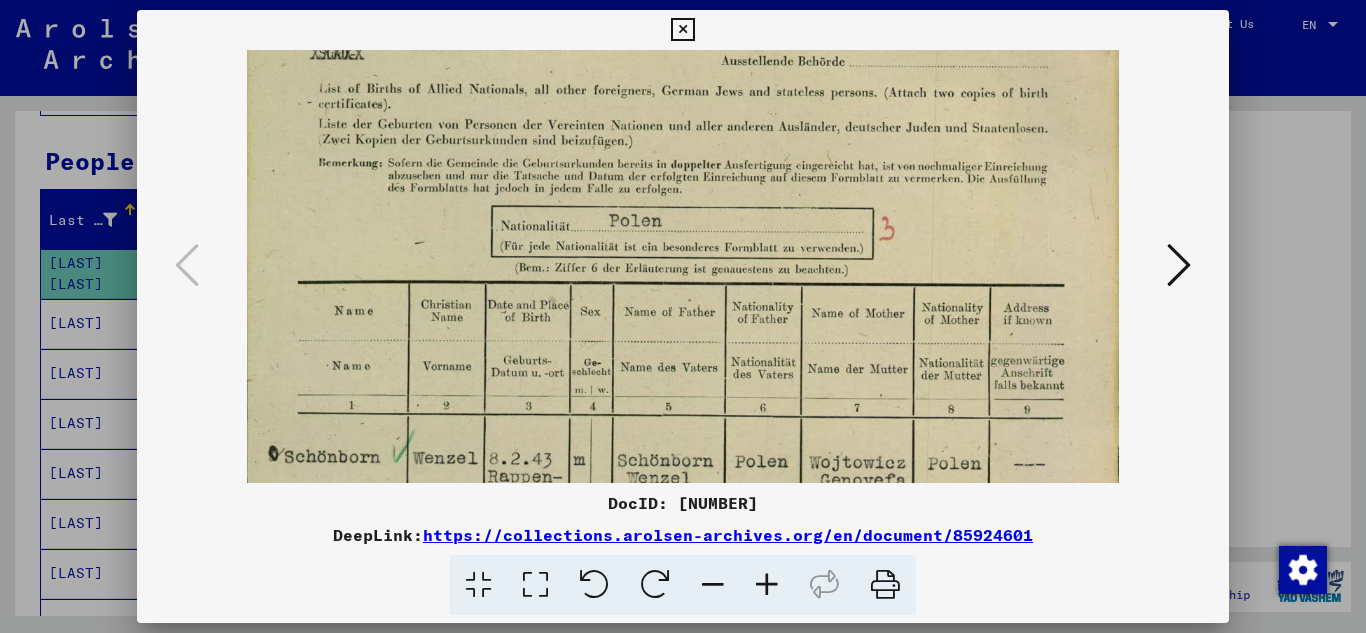 click at bounding box center (683, 536) 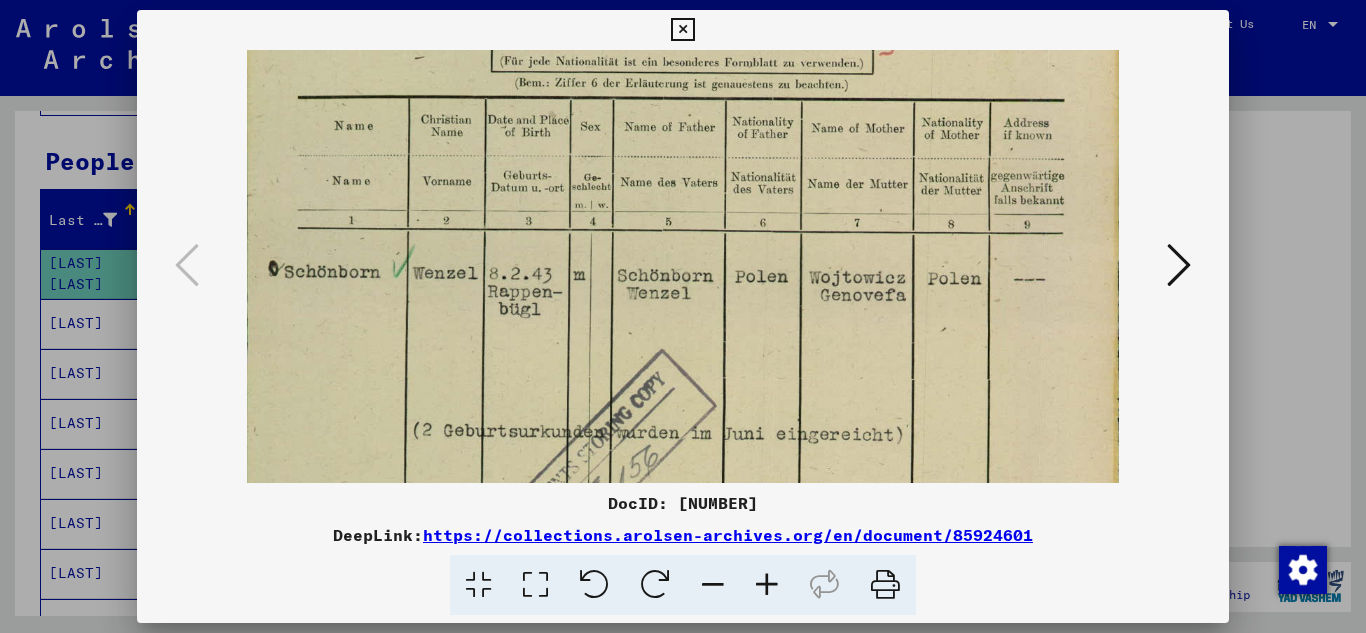 scroll, scrollTop: 314, scrollLeft: 0, axis: vertical 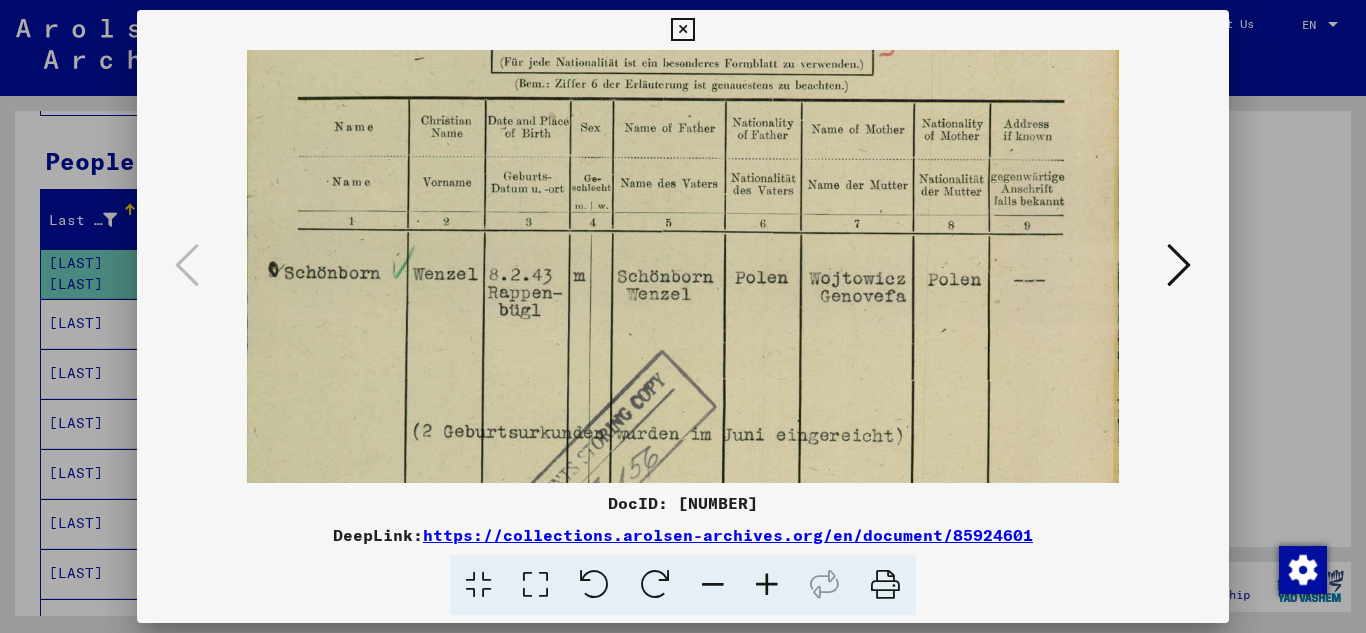 drag, startPoint x: 585, startPoint y: 388, endPoint x: 603, endPoint y: 204, distance: 184.87834 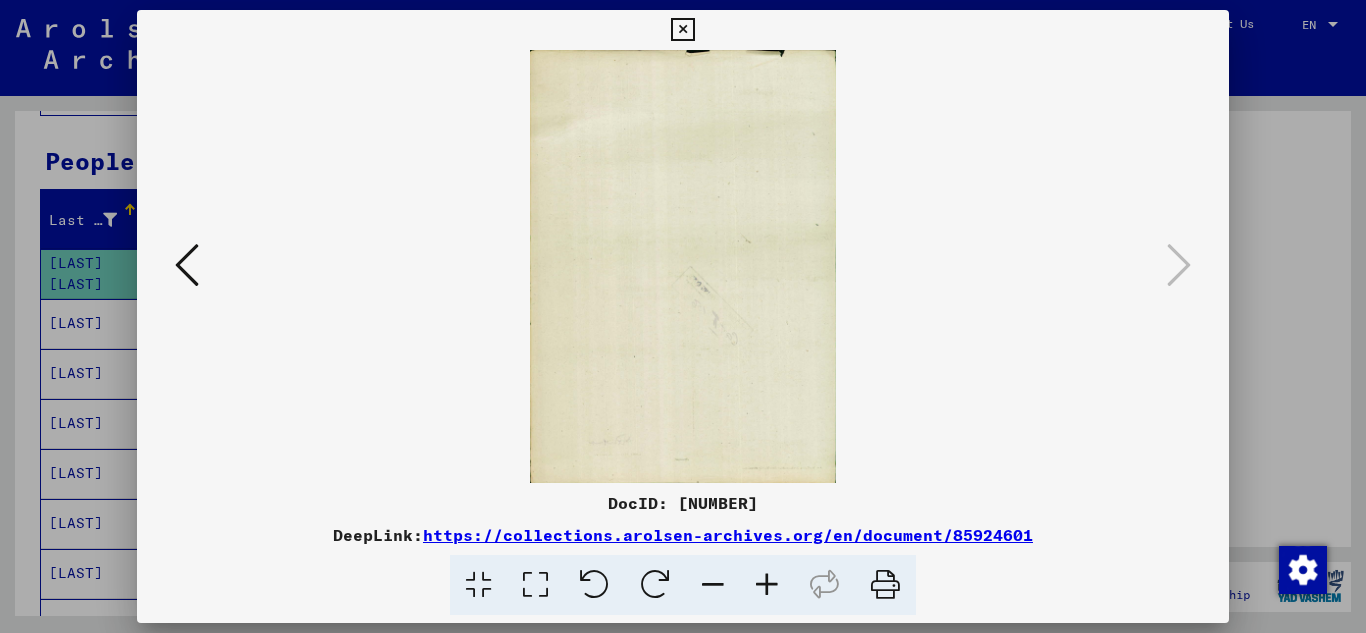 scroll, scrollTop: 0, scrollLeft: 0, axis: both 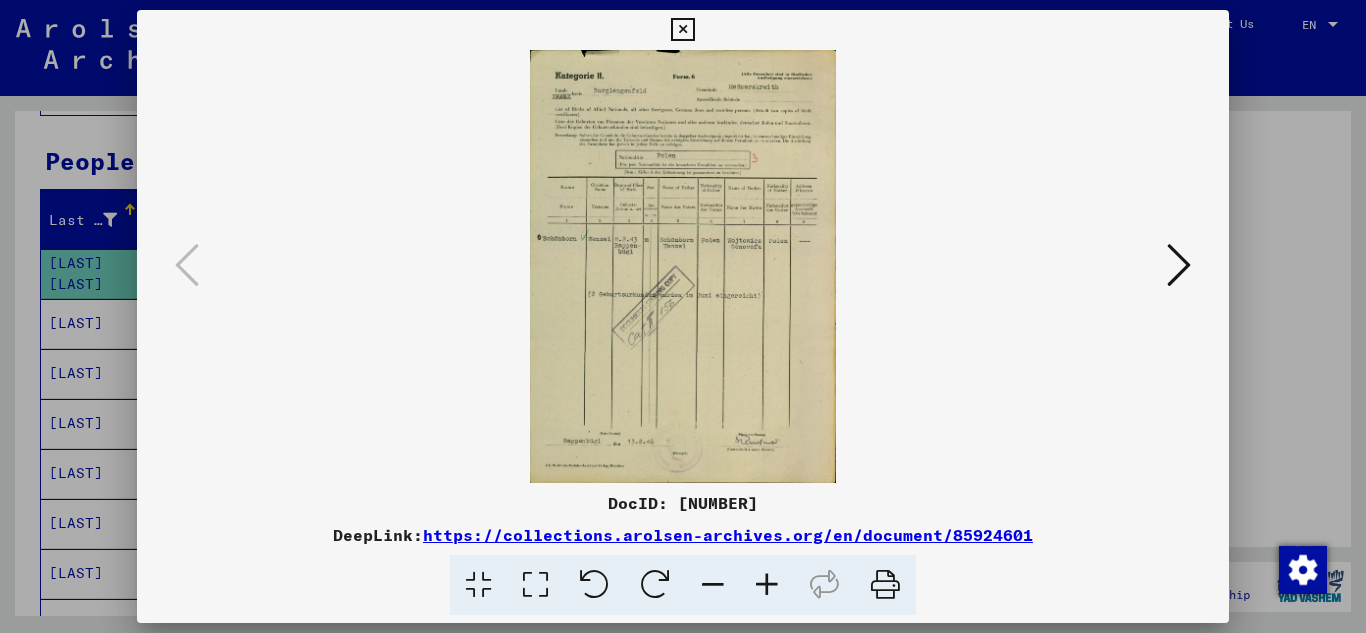 click at bounding box center (682, 30) 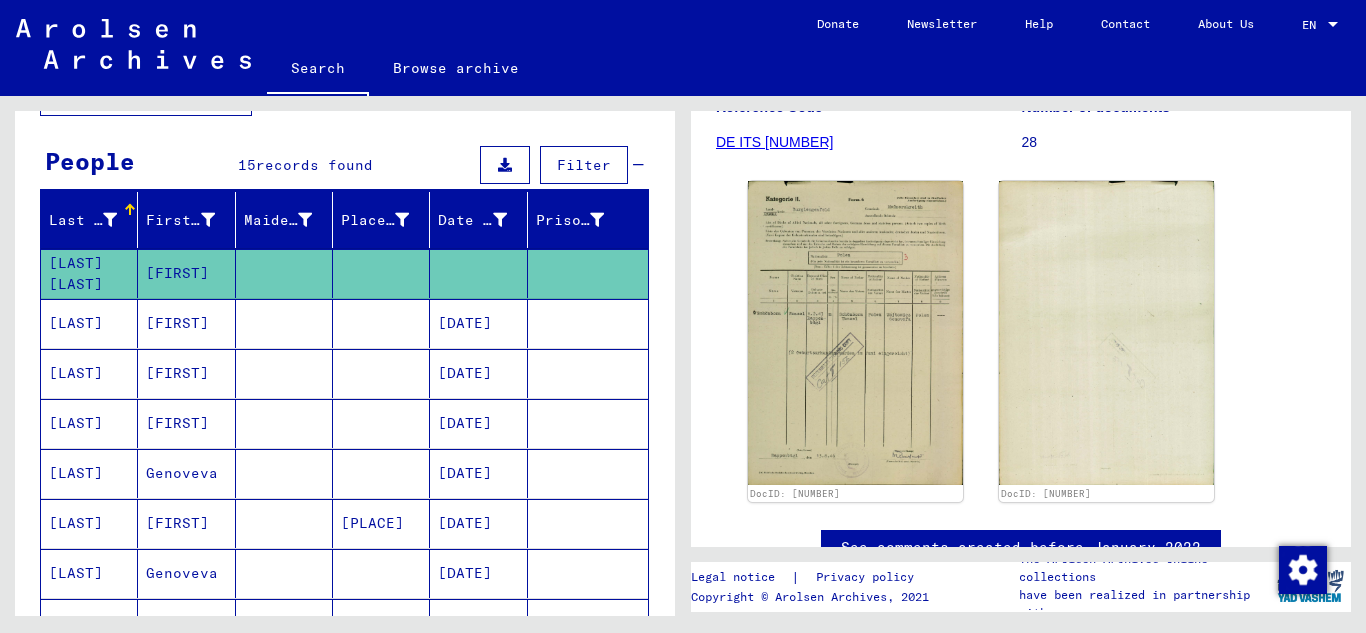 click on "[LAST]" at bounding box center [89, 273] 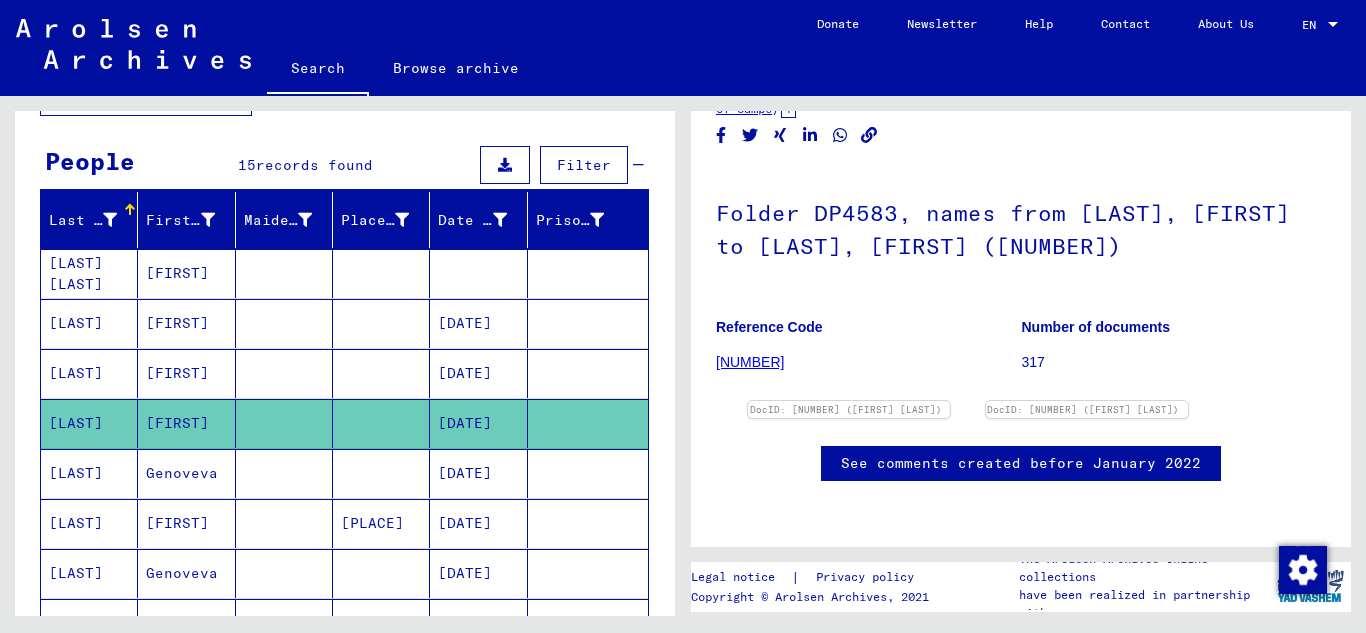scroll, scrollTop: 165, scrollLeft: 0, axis: vertical 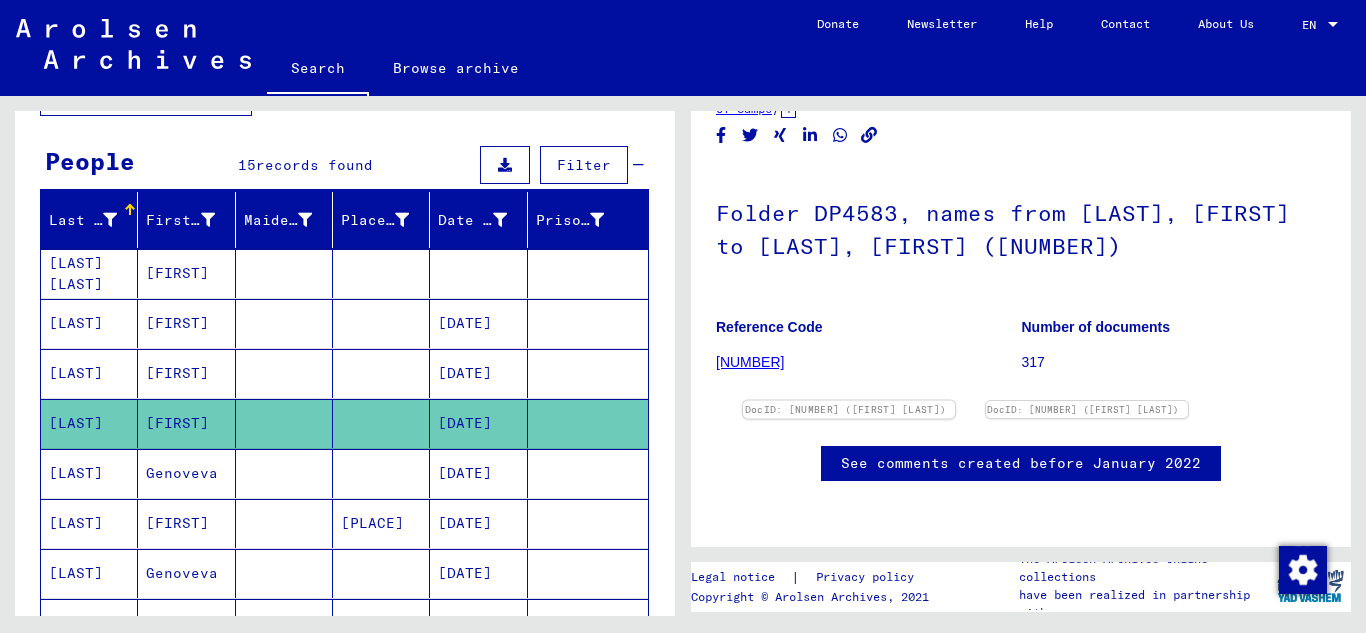 click at bounding box center [849, 401] 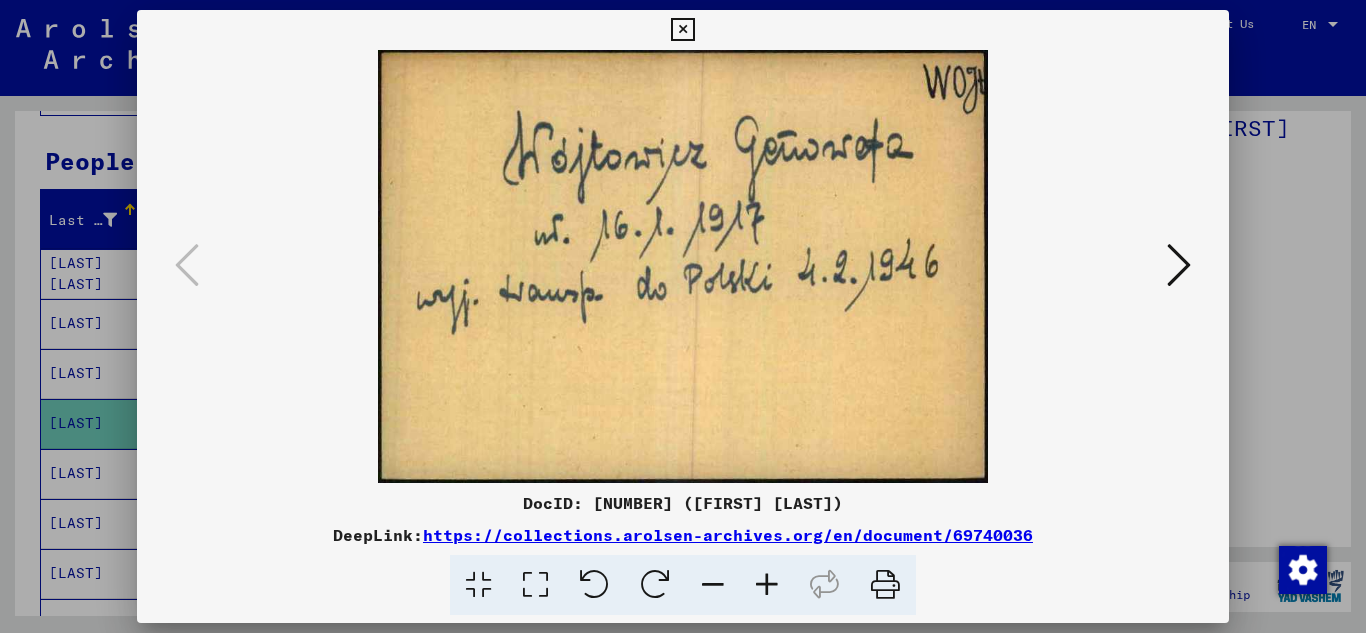 click at bounding box center (1179, 265) 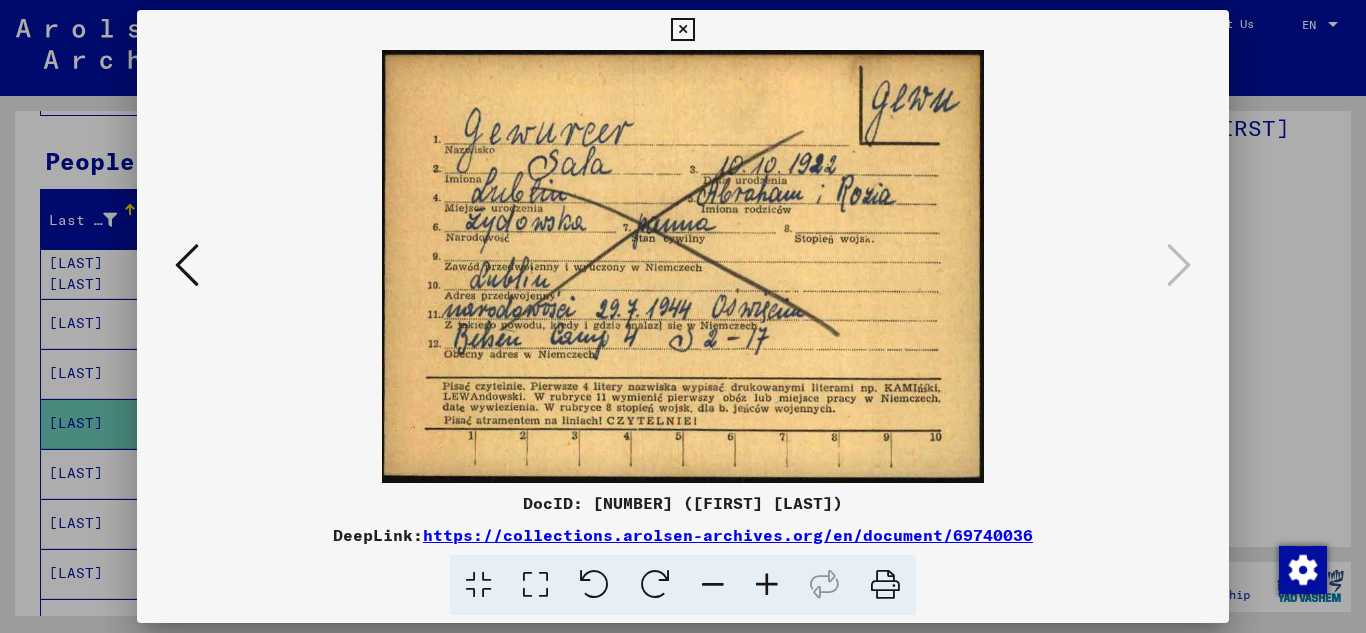 click at bounding box center (682, 30) 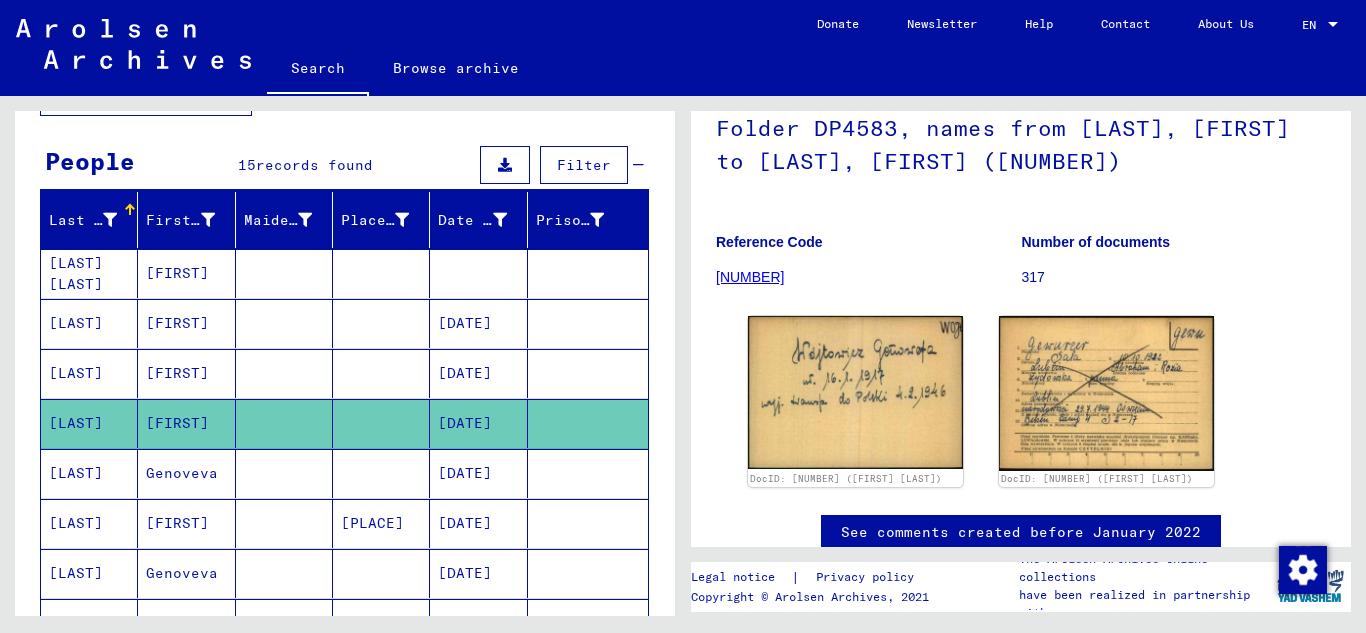 click on "[LAST]" at bounding box center [89, 273] 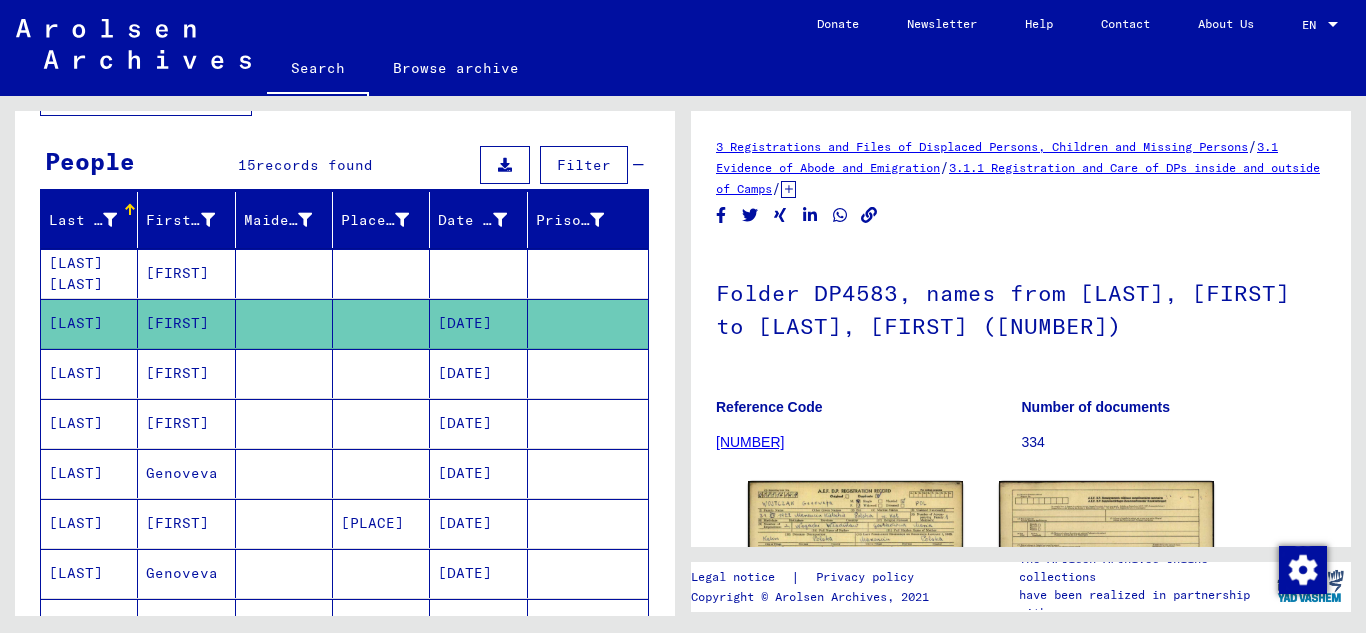 scroll, scrollTop: 0, scrollLeft: 0, axis: both 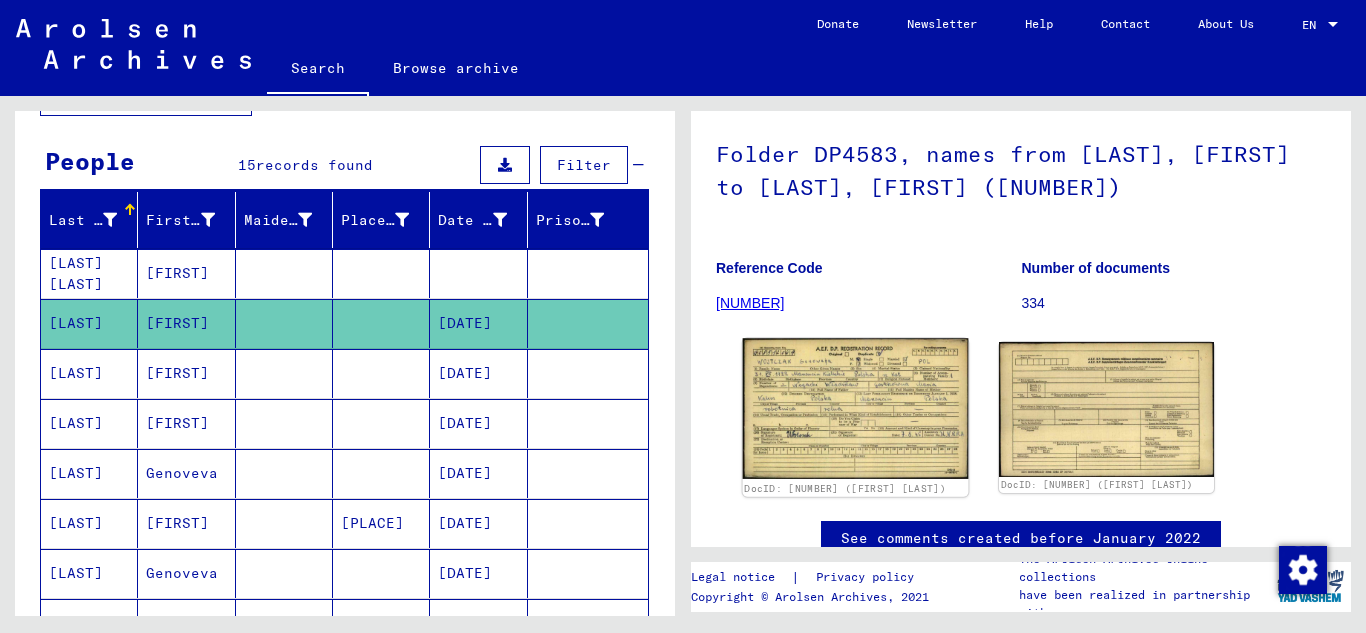 click at bounding box center [856, 408] 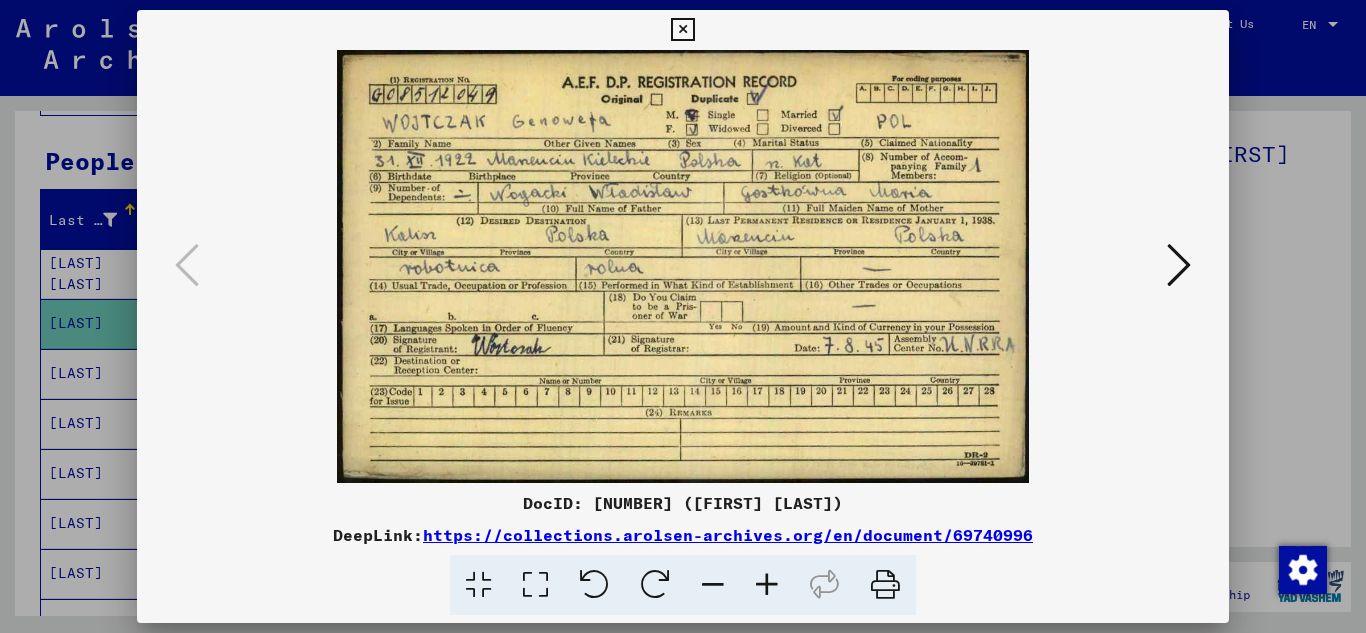 click at bounding box center (682, 30) 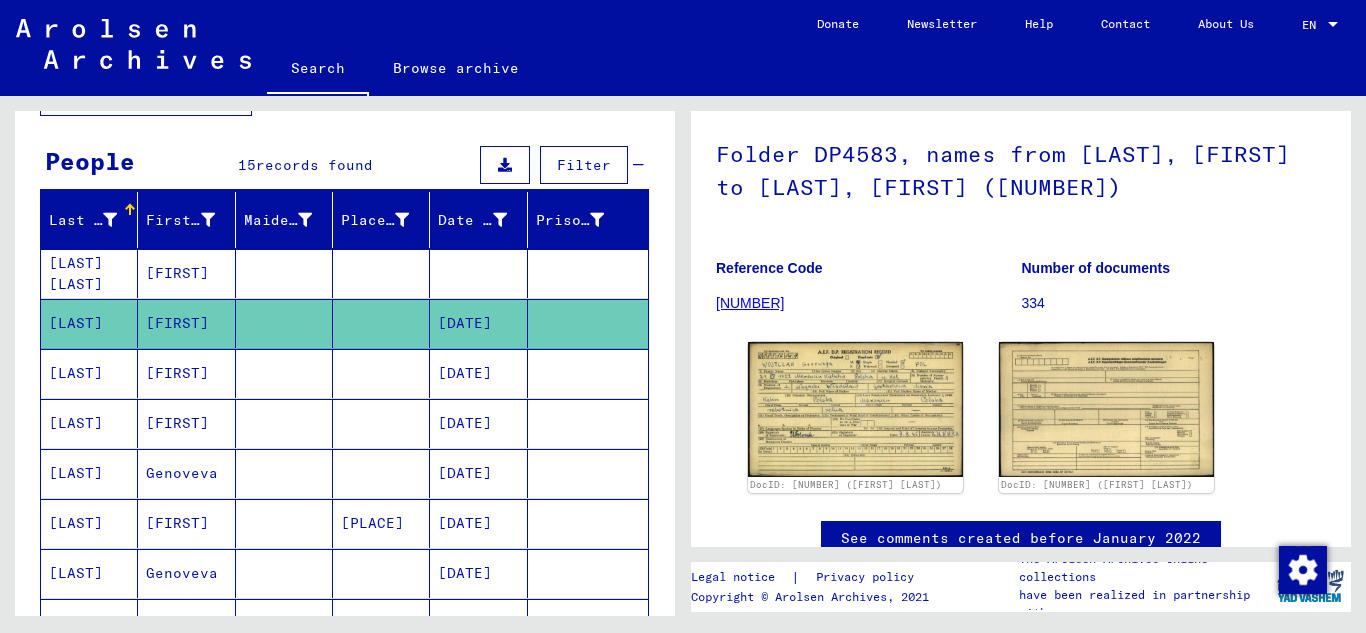 click on "[LAST]" at bounding box center [89, 273] 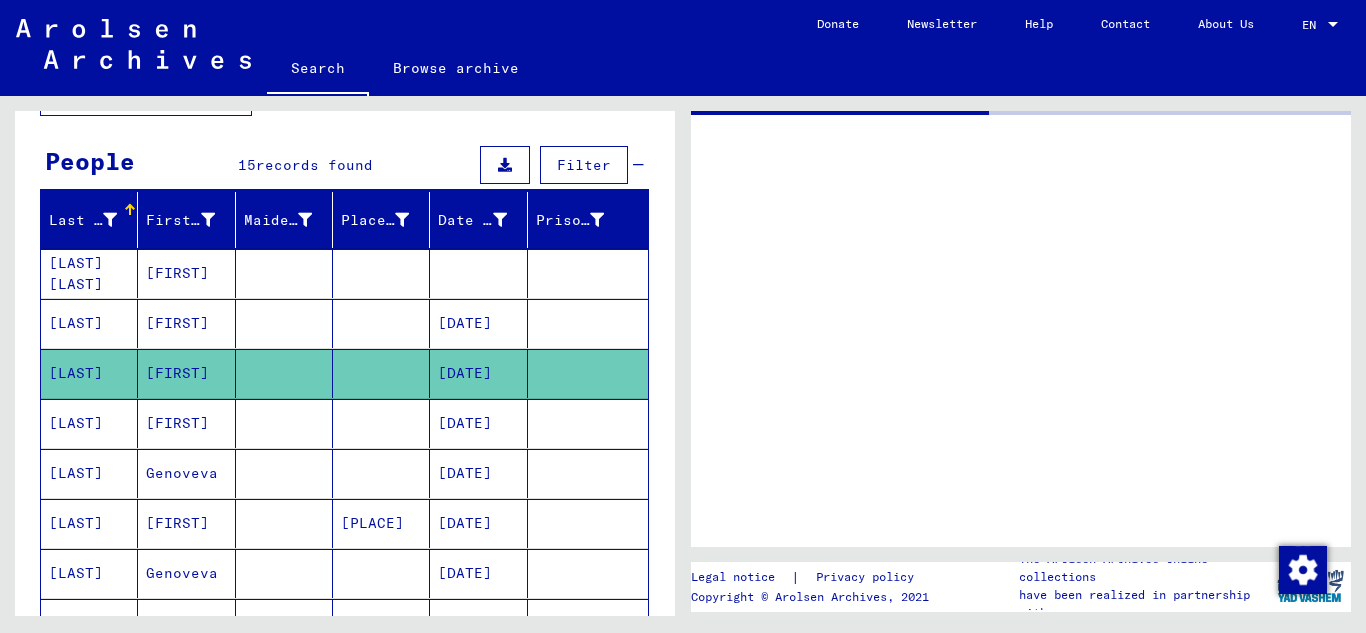 scroll, scrollTop: 0, scrollLeft: 0, axis: both 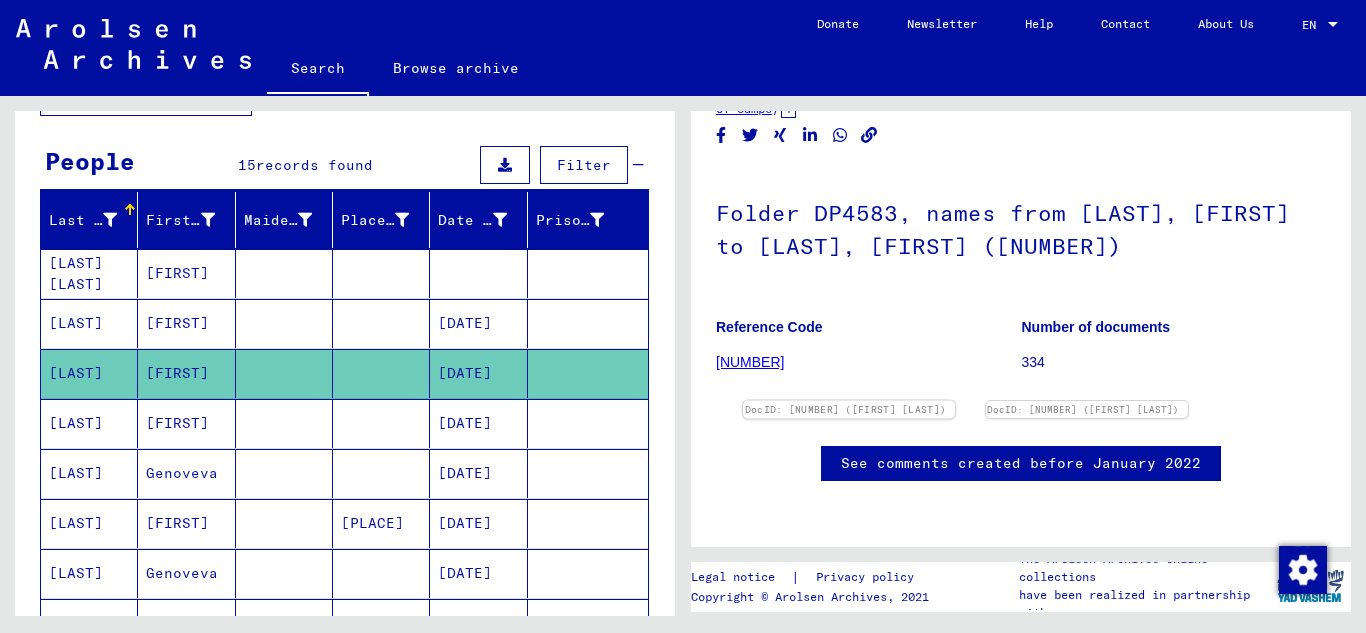 click at bounding box center [849, 401] 